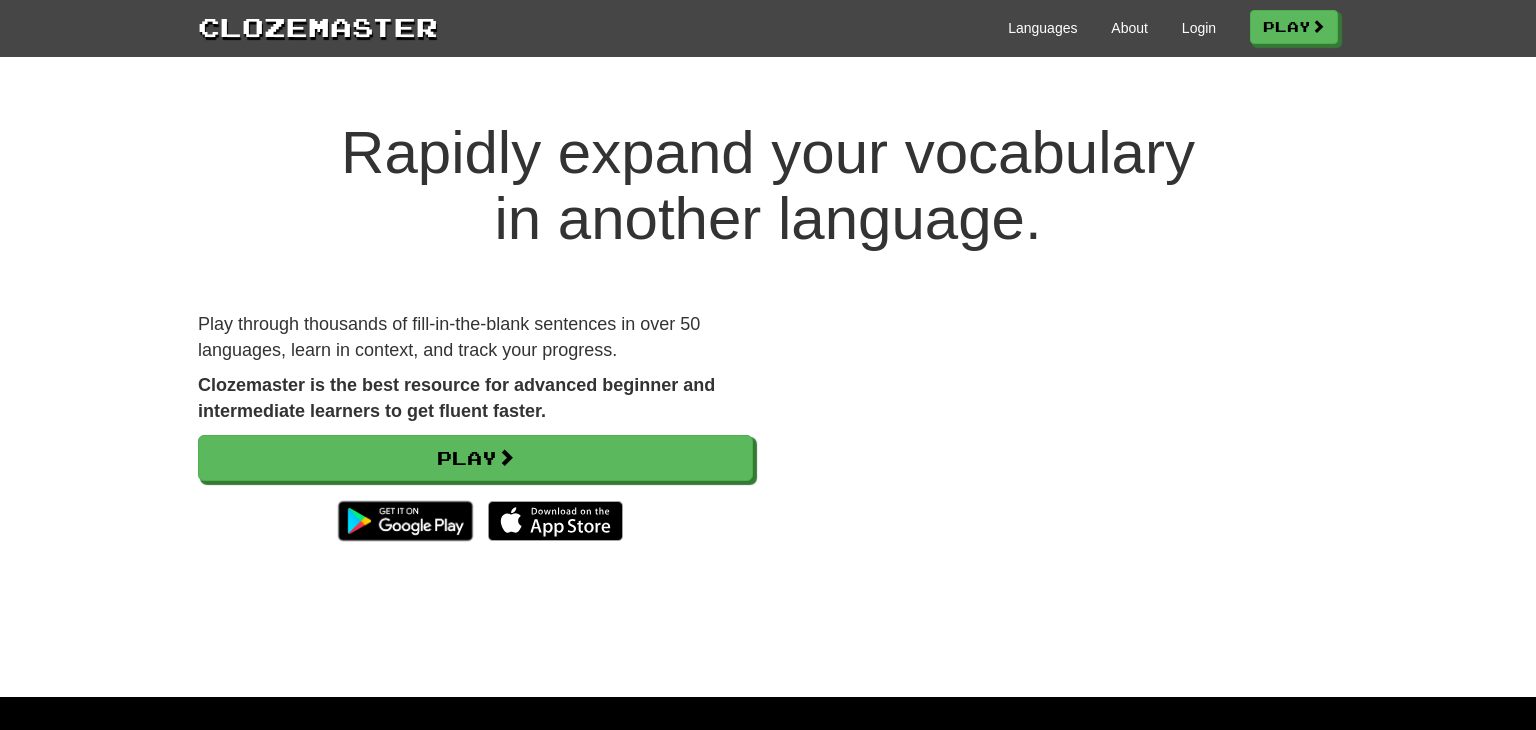 scroll, scrollTop: 0, scrollLeft: 0, axis: both 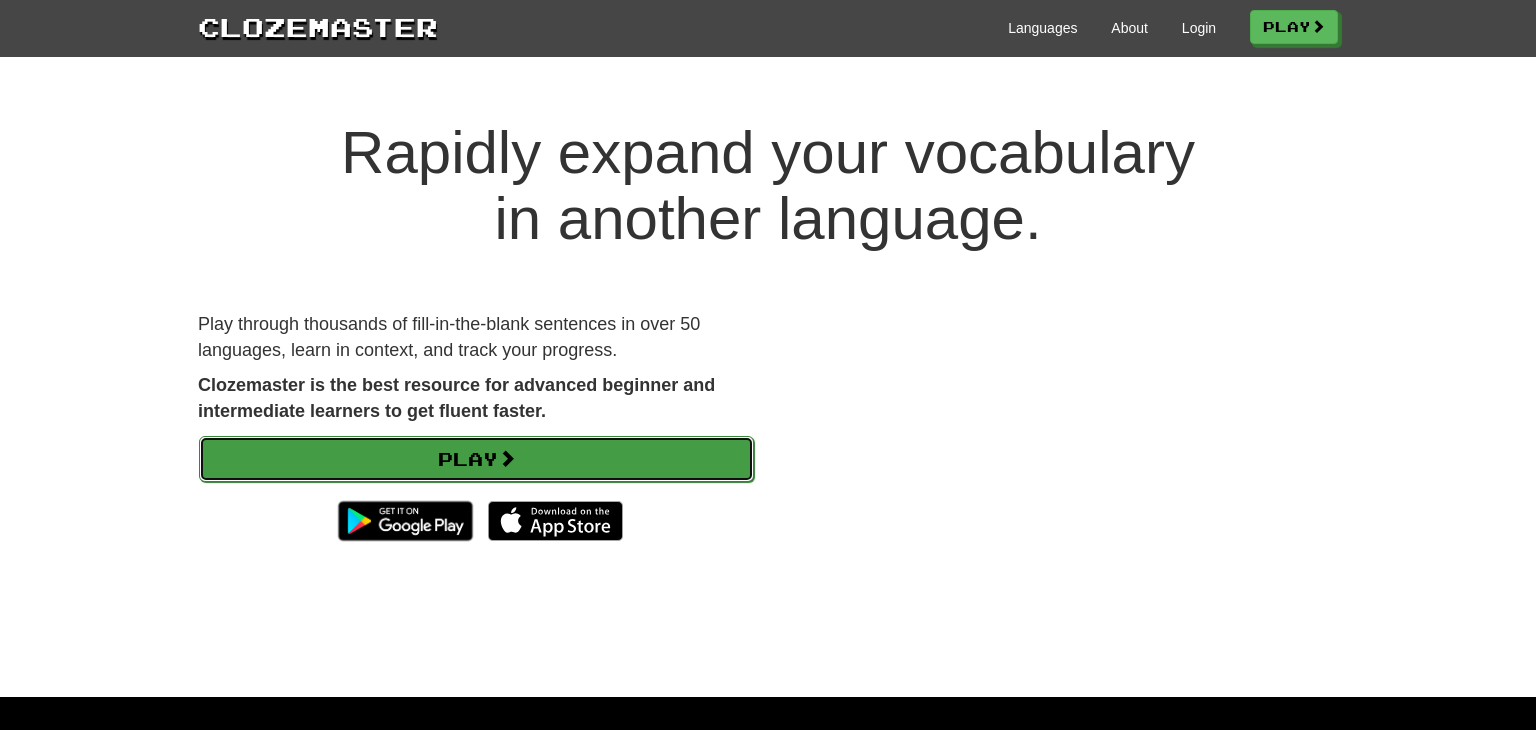 click on "Play" at bounding box center (476, 459) 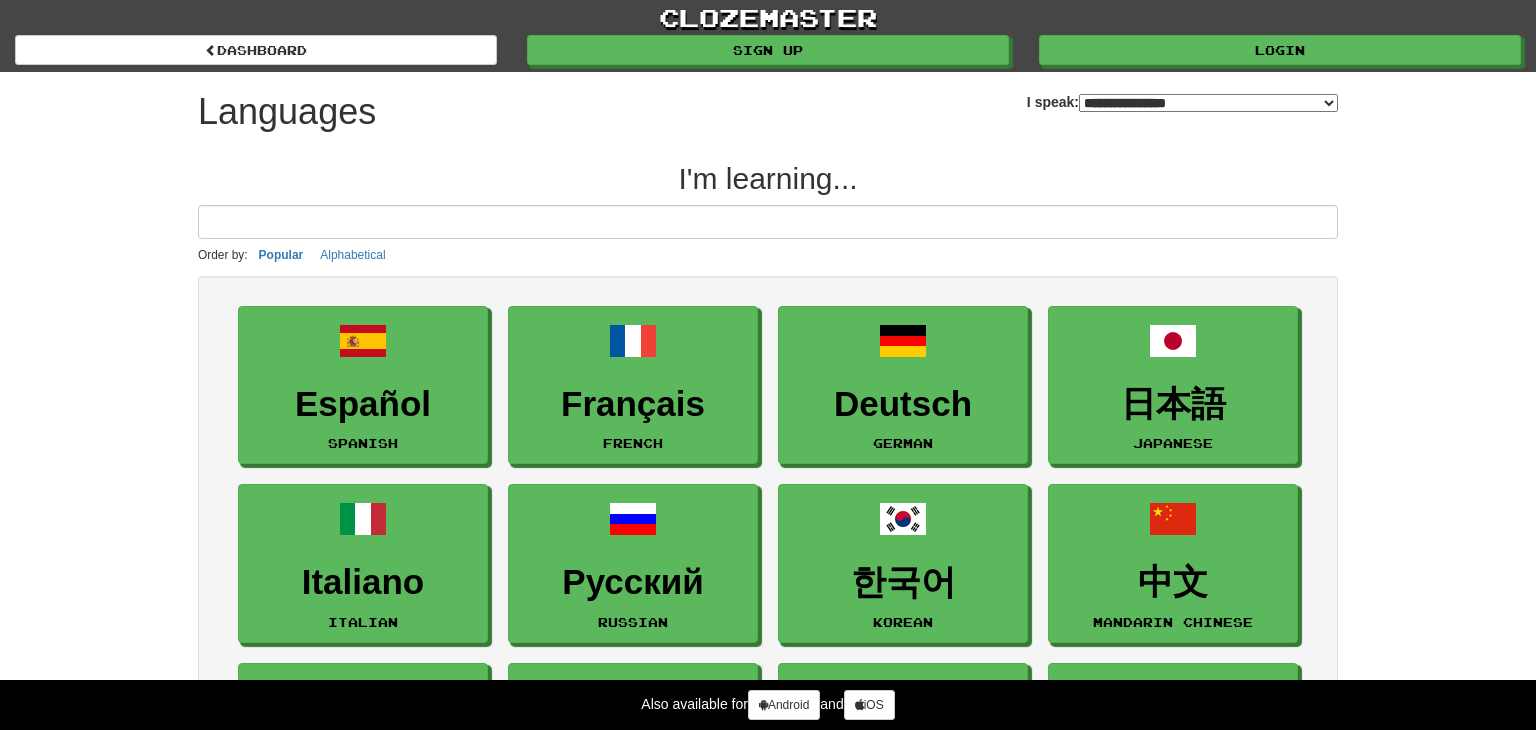 select on "*******" 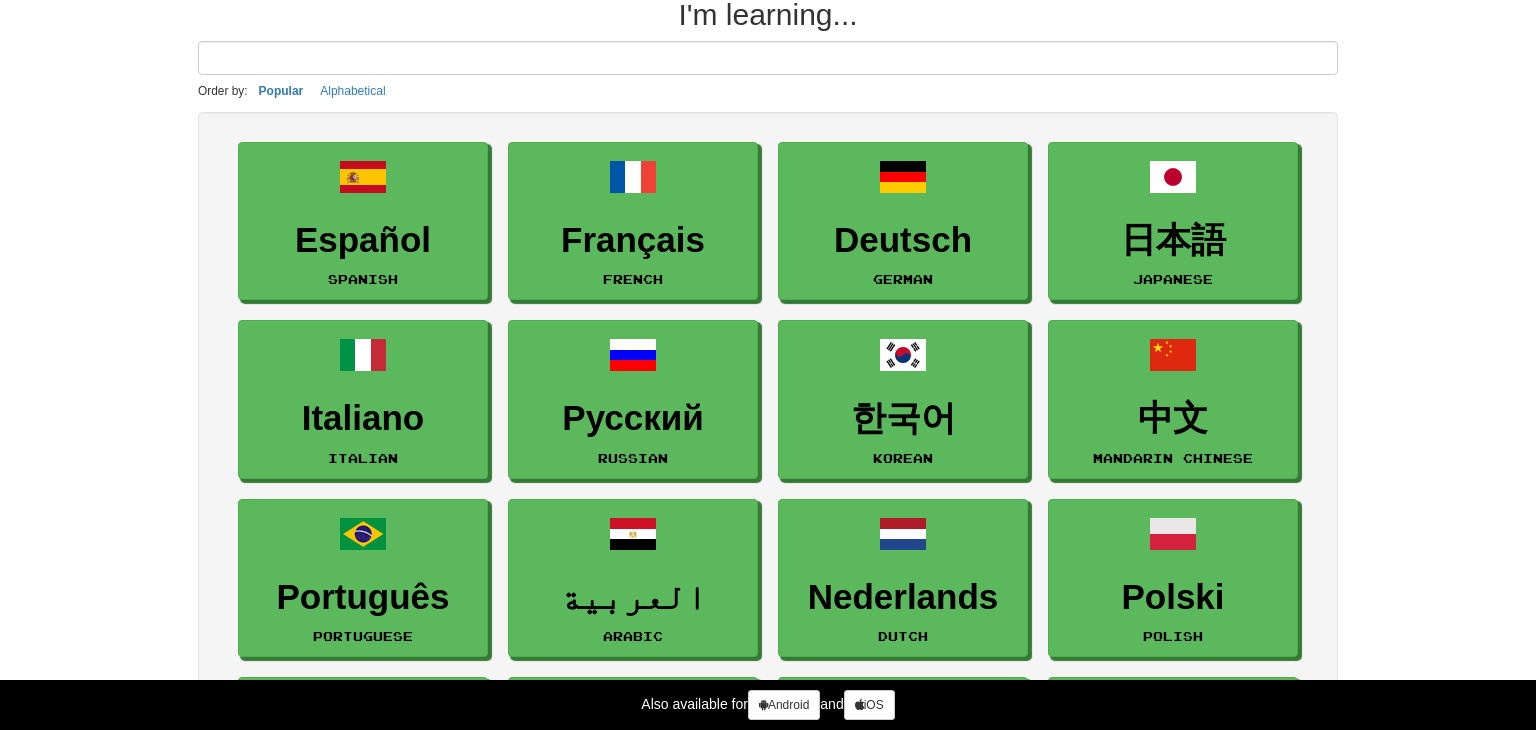scroll, scrollTop: 166, scrollLeft: 0, axis: vertical 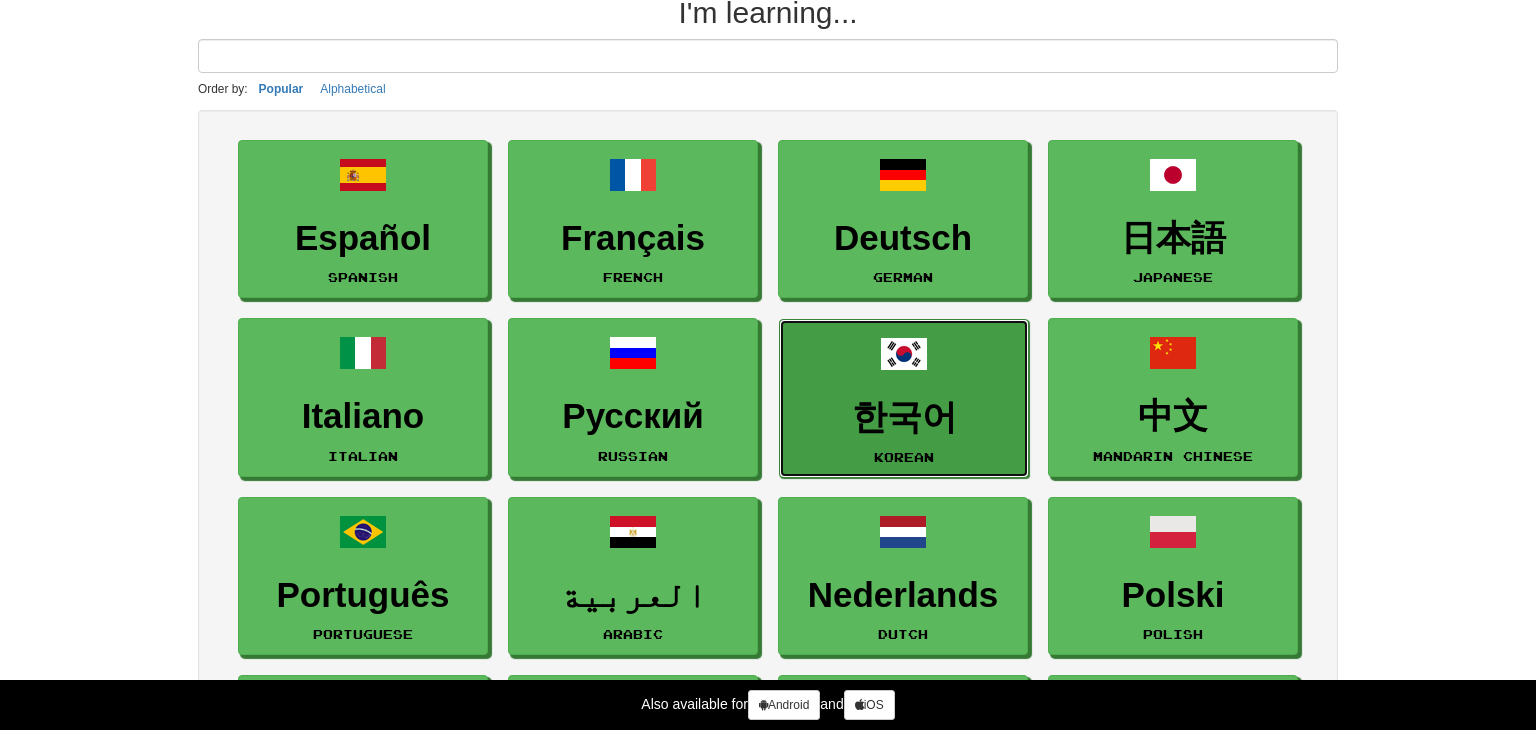 click on "한국어 Korean" at bounding box center [904, 398] 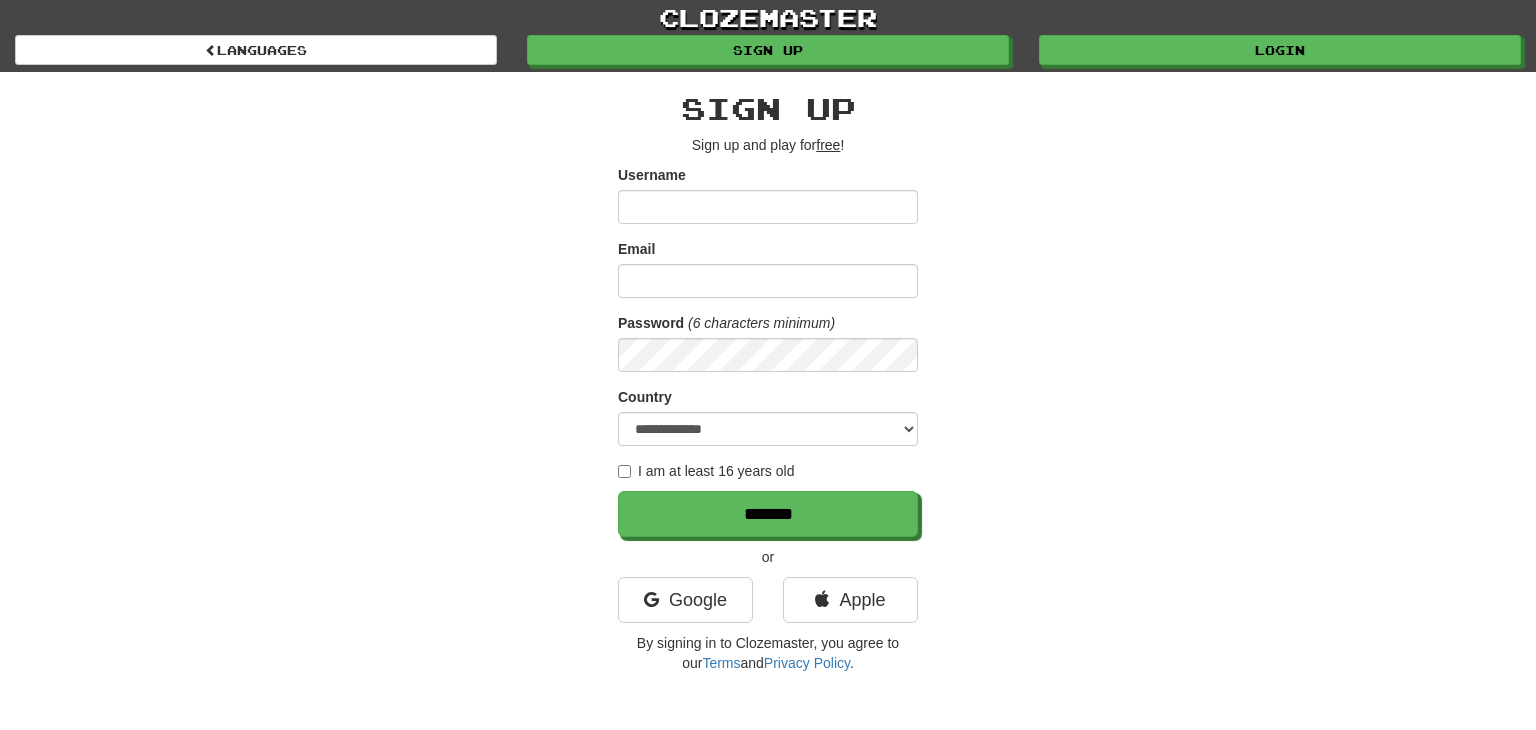 scroll, scrollTop: 0, scrollLeft: 0, axis: both 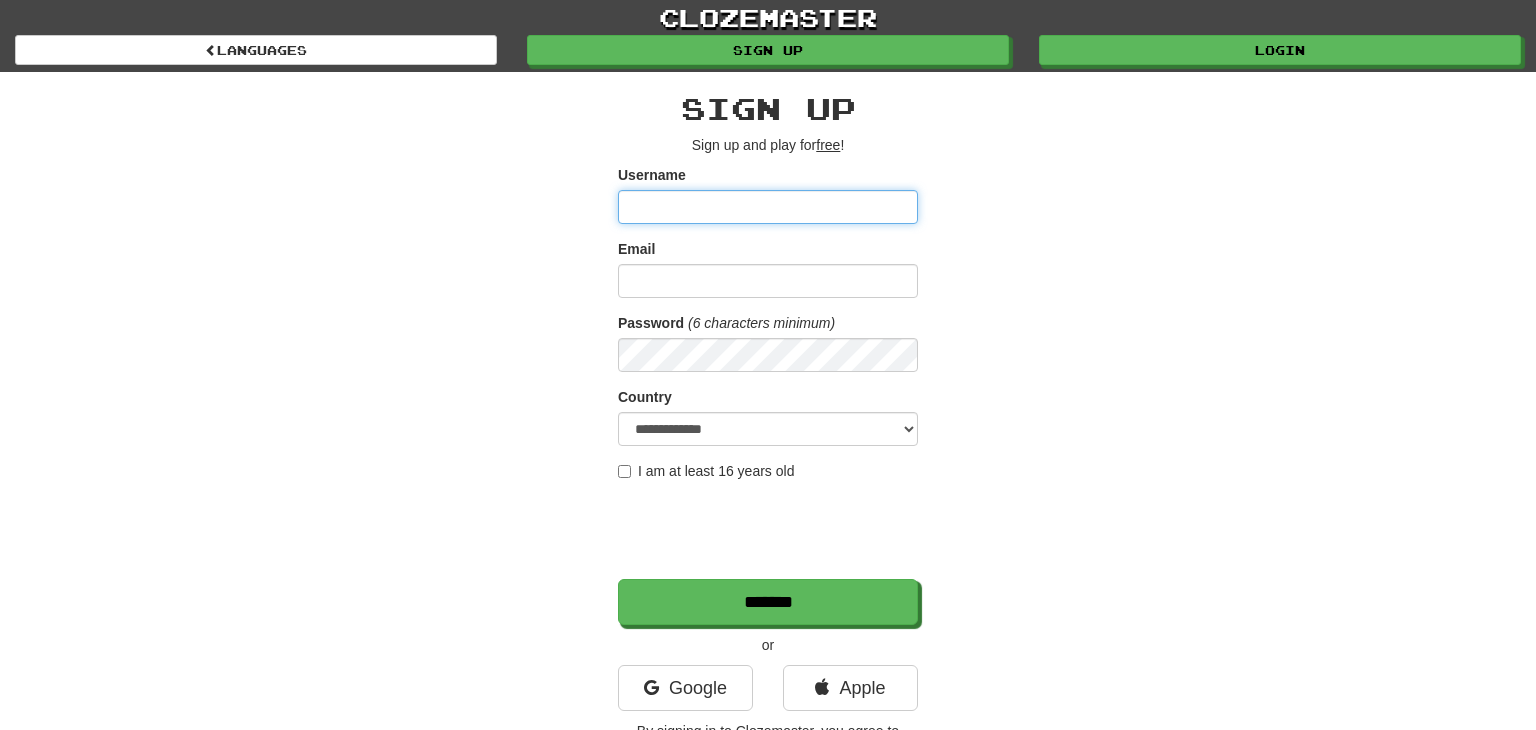 click on "Username" at bounding box center (768, 207) 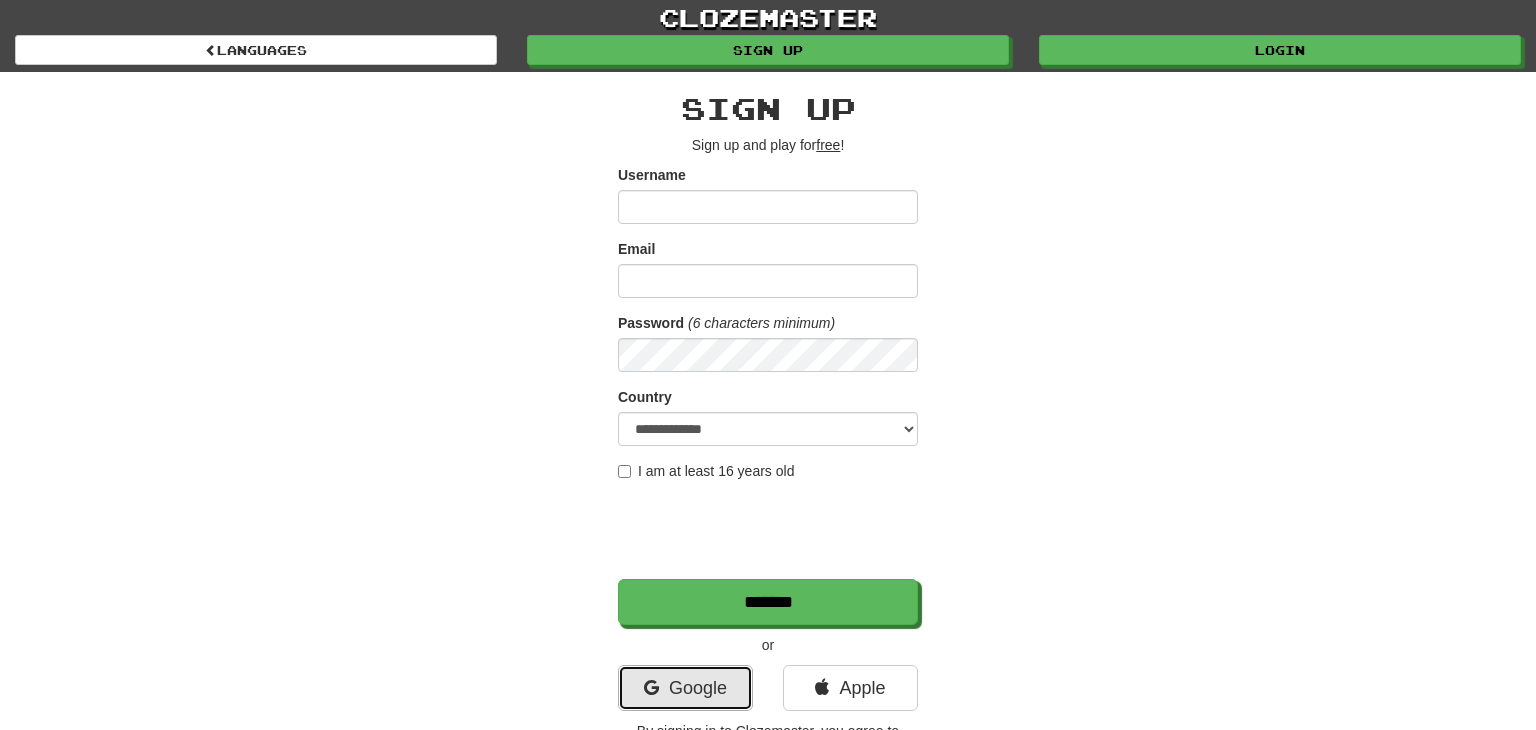 click on "Google" at bounding box center [685, 688] 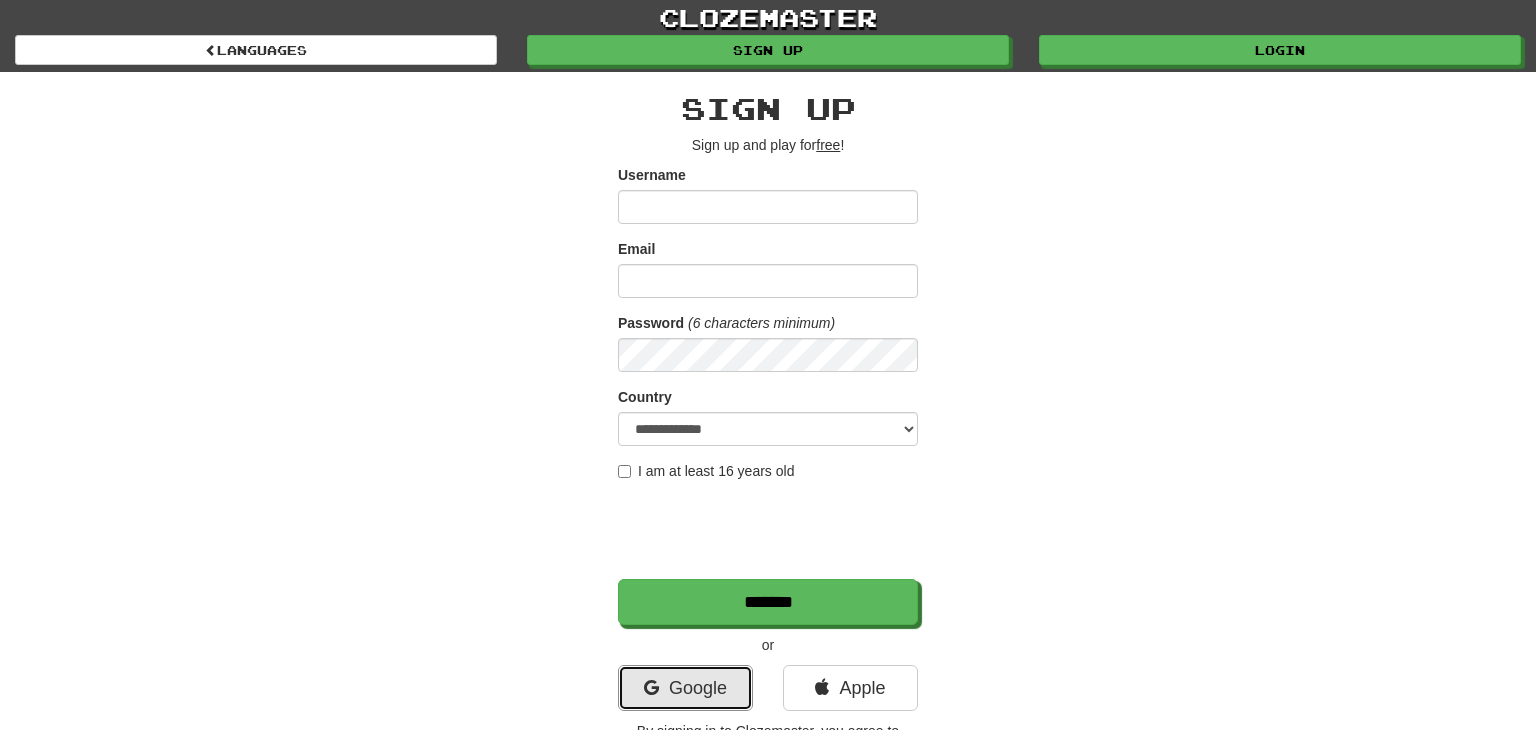 scroll, scrollTop: 17, scrollLeft: 0, axis: vertical 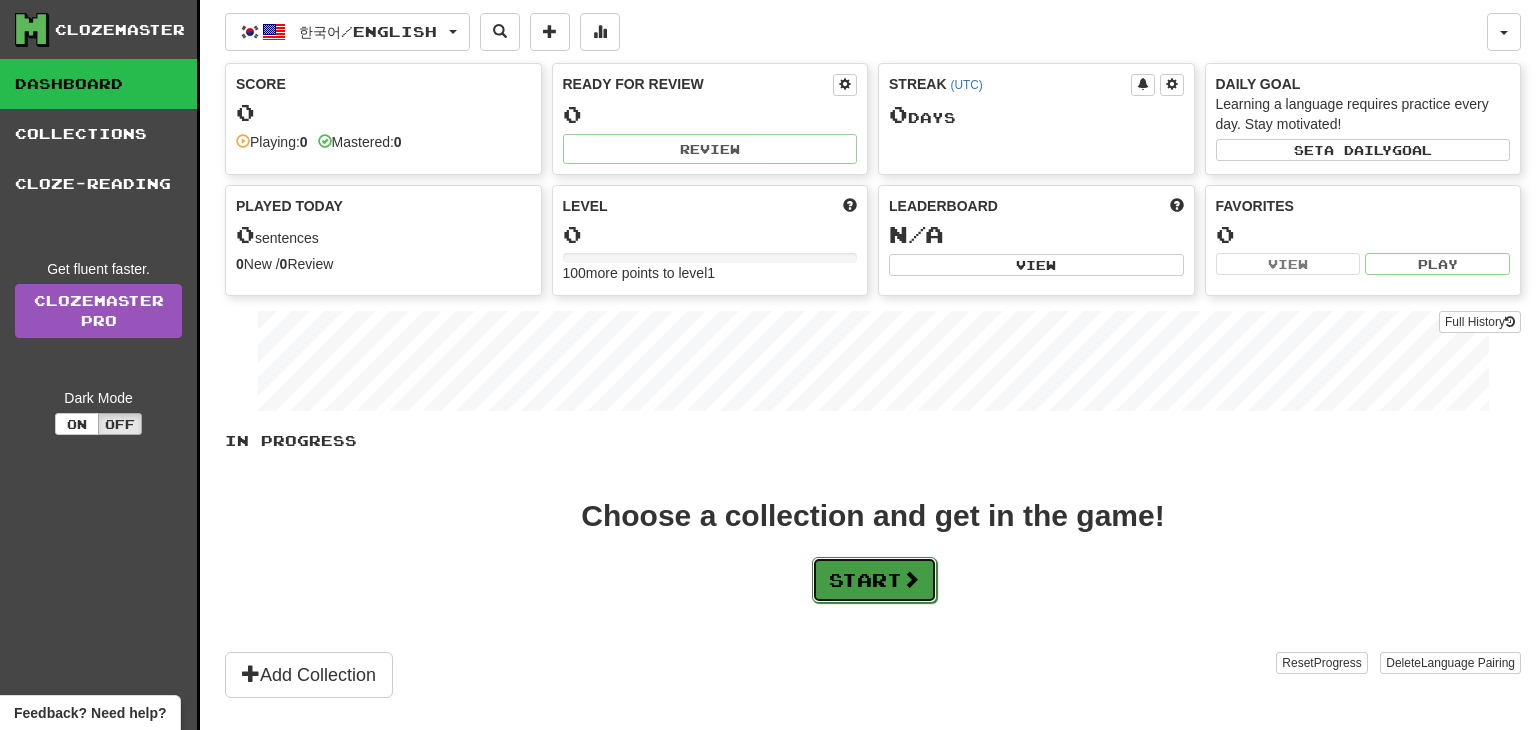 click on "Start" at bounding box center [874, 580] 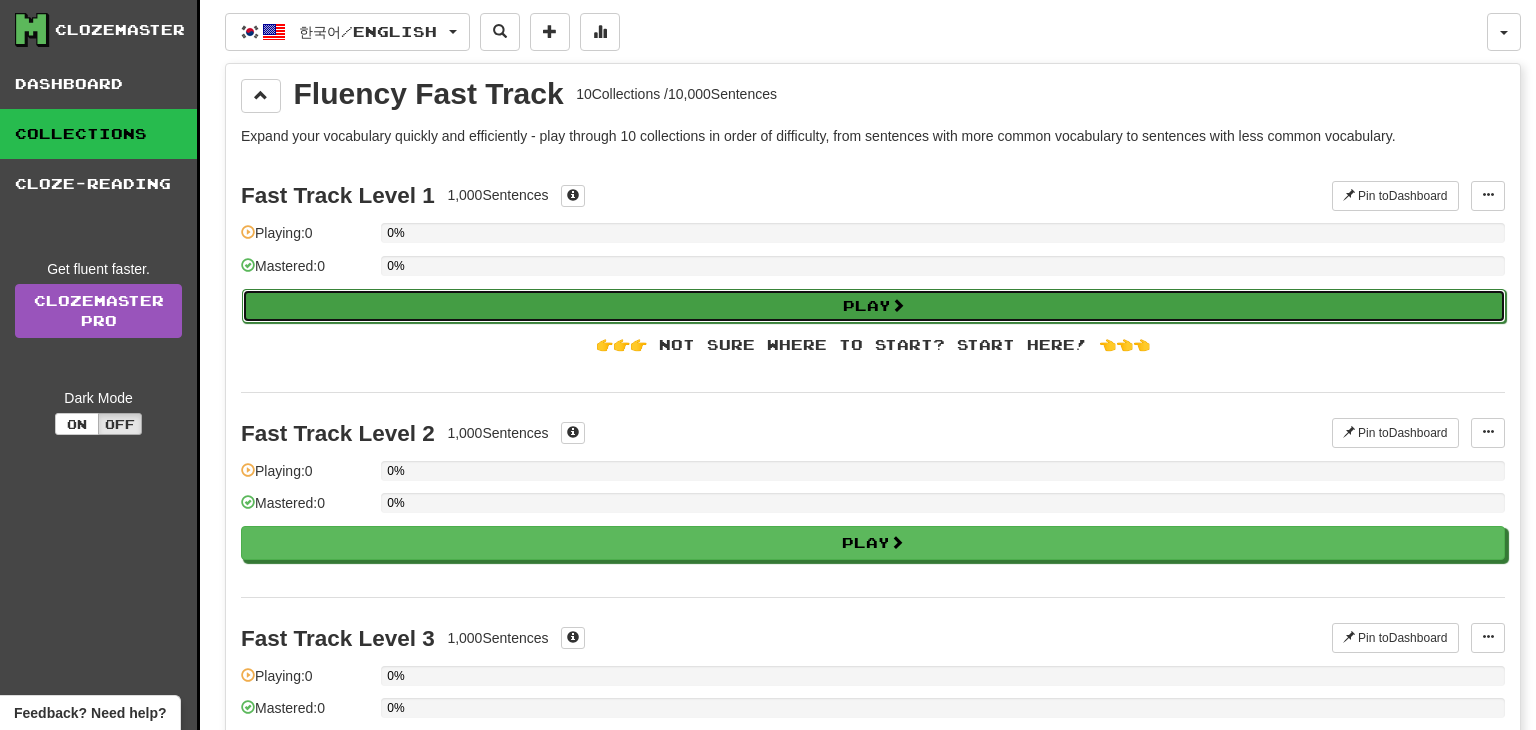 click on "Play" at bounding box center (874, 306) 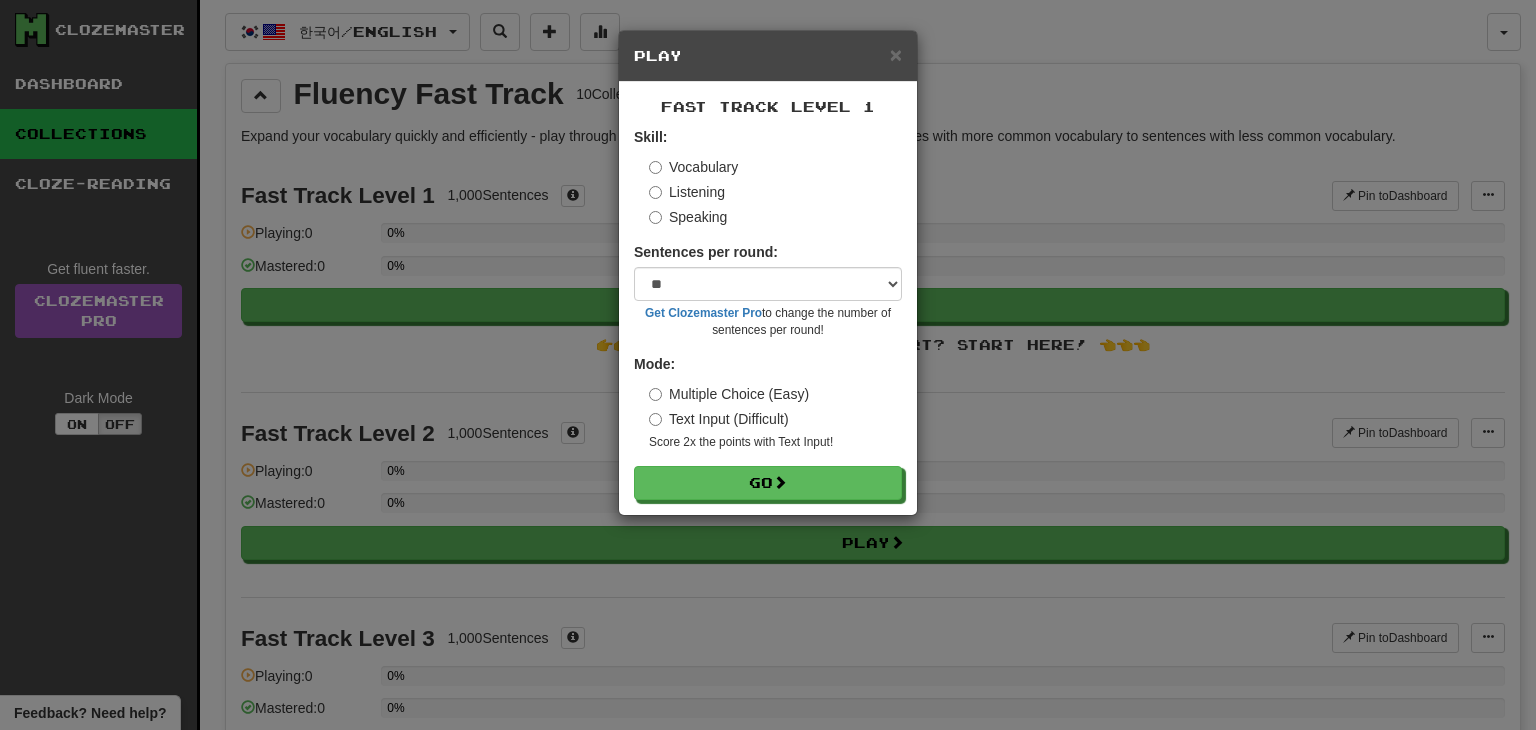 click on "Listening" at bounding box center [687, 192] 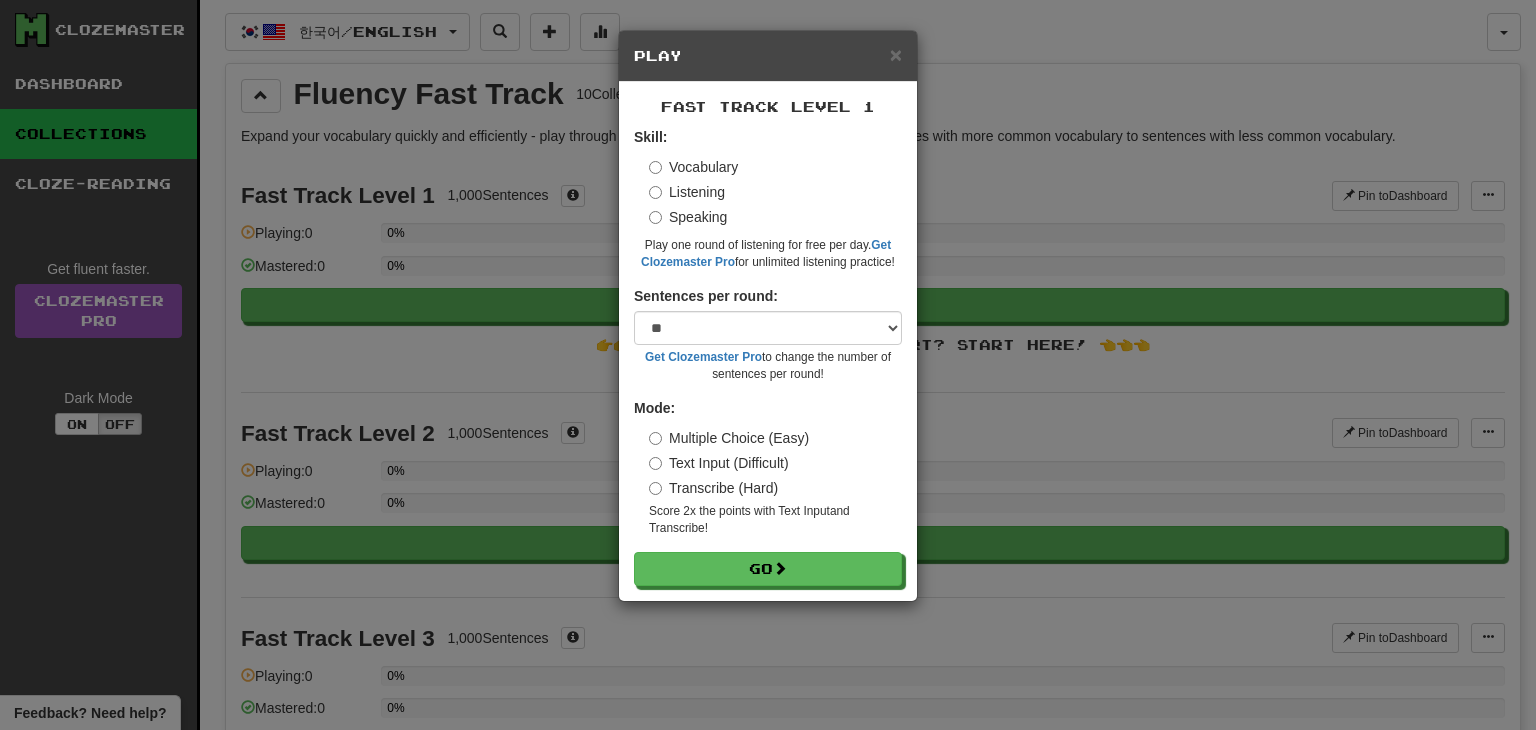 click on "Speaking" at bounding box center [688, 217] 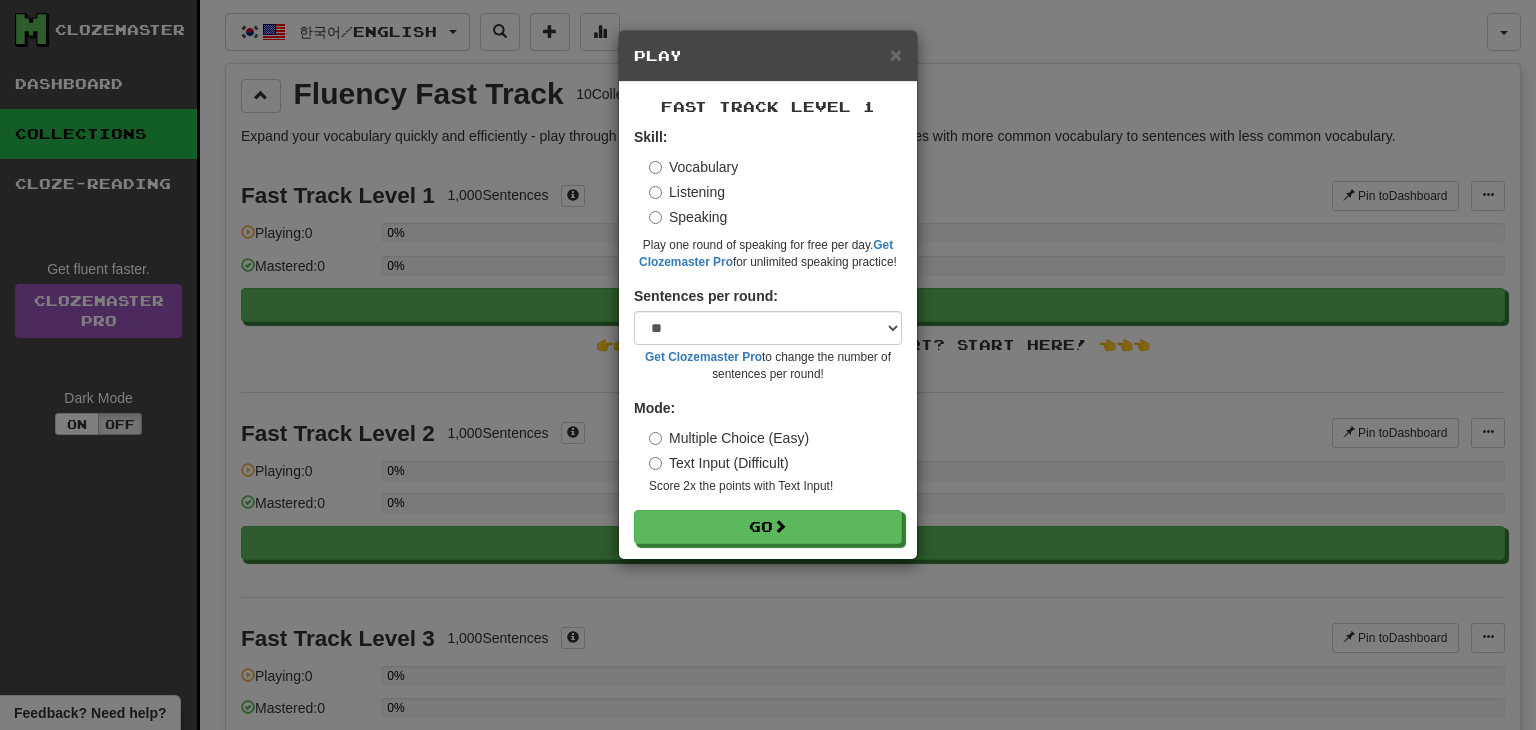 click on "Vocabulary" at bounding box center (693, 167) 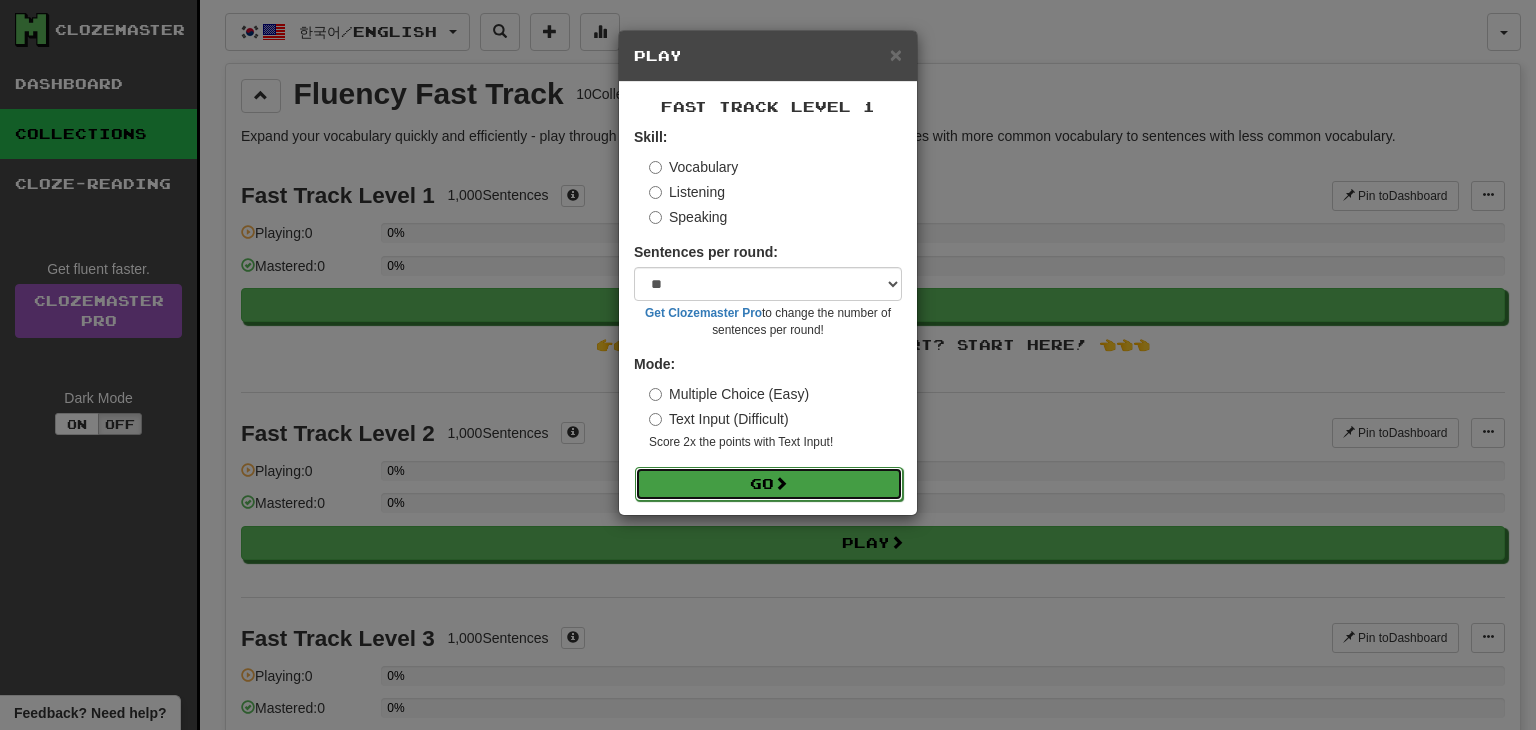 click at bounding box center [781, 483] 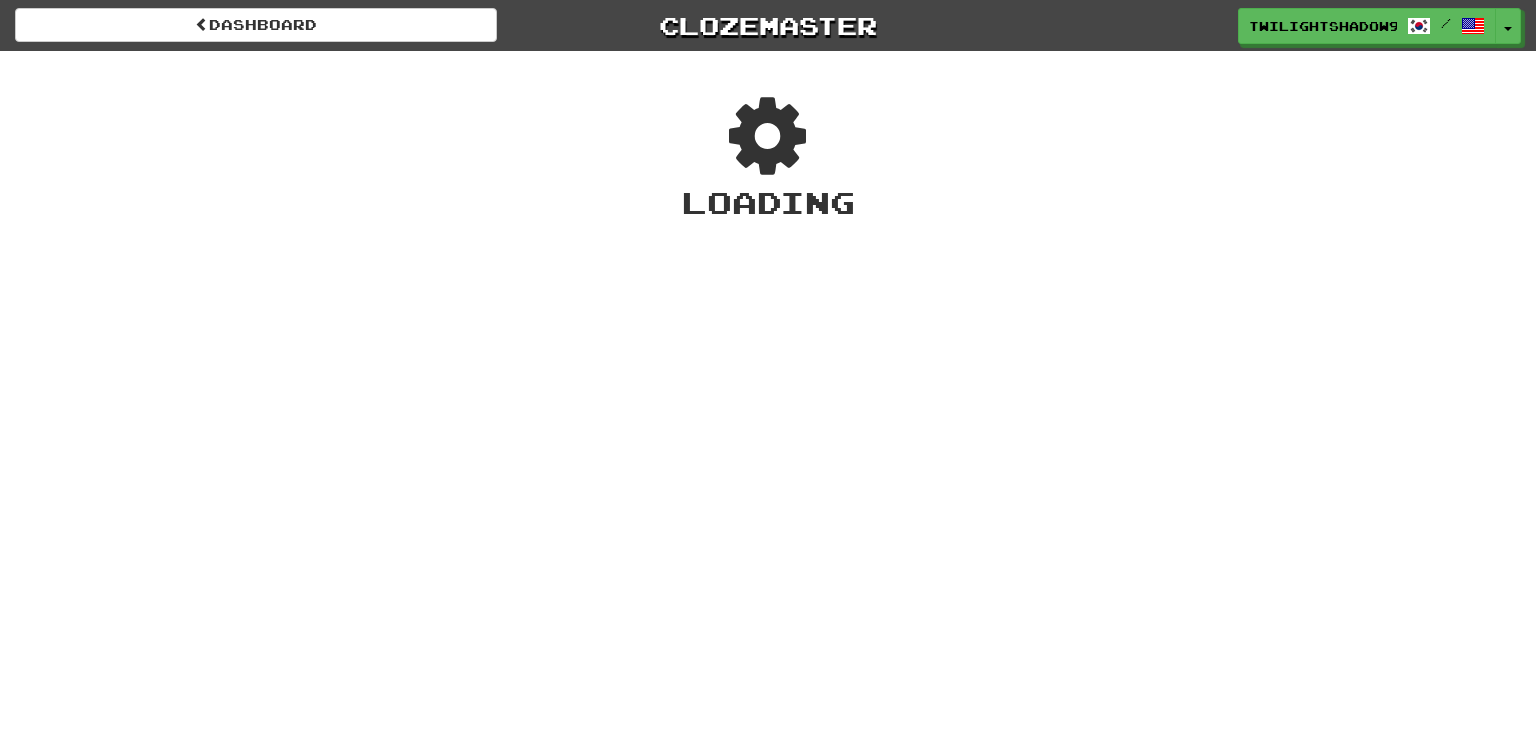 scroll, scrollTop: 0, scrollLeft: 0, axis: both 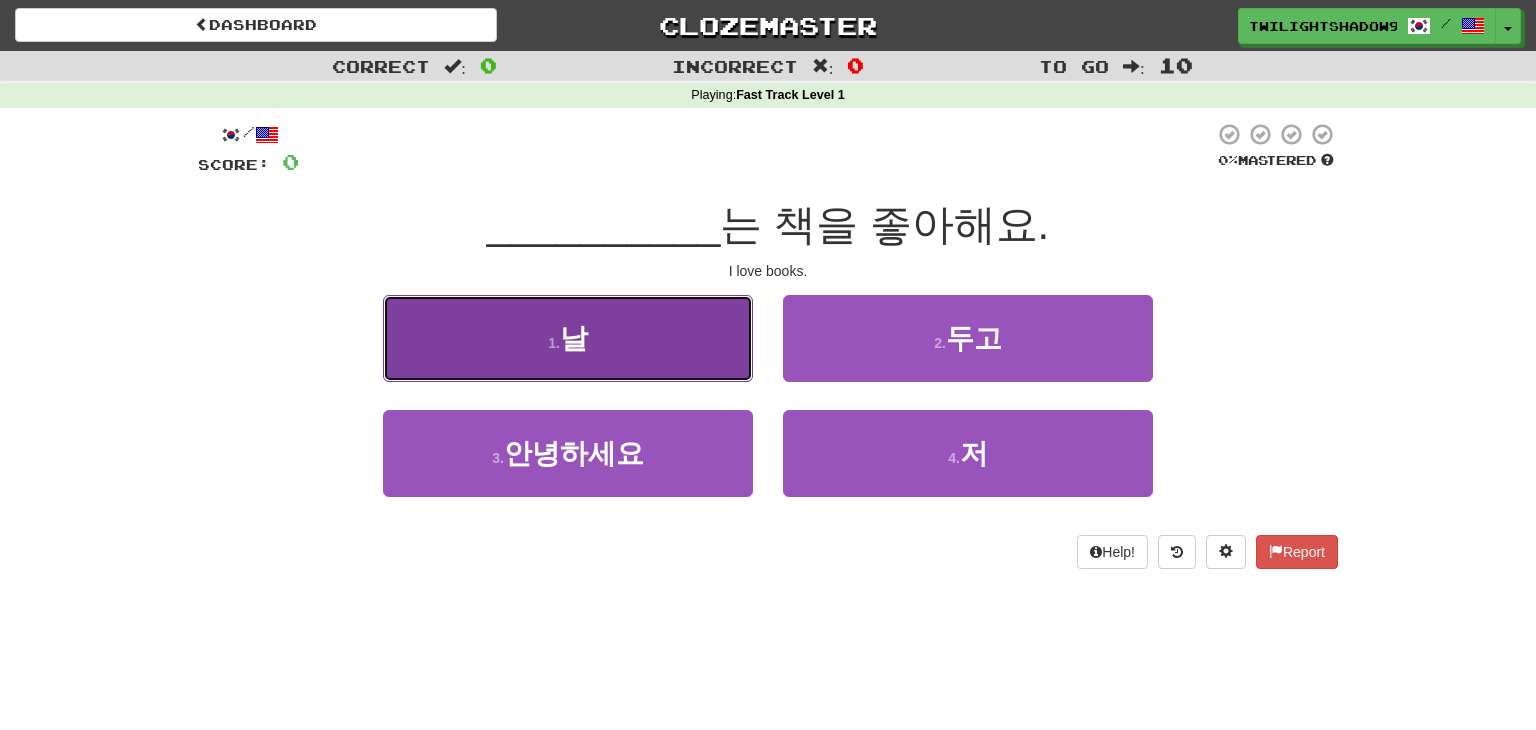 click on "1 . [NAME]" at bounding box center (568, 338) 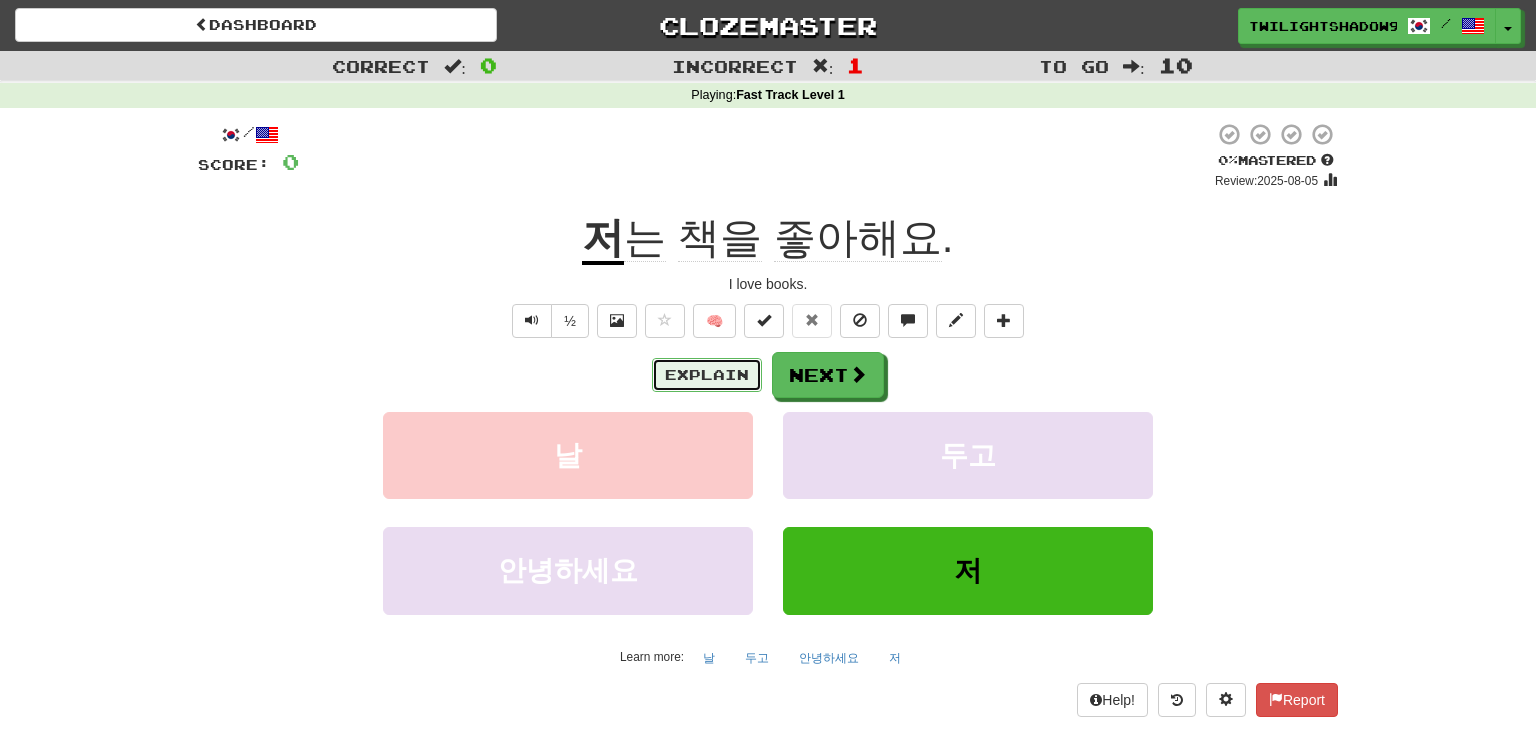 click on "Explain" at bounding box center (707, 375) 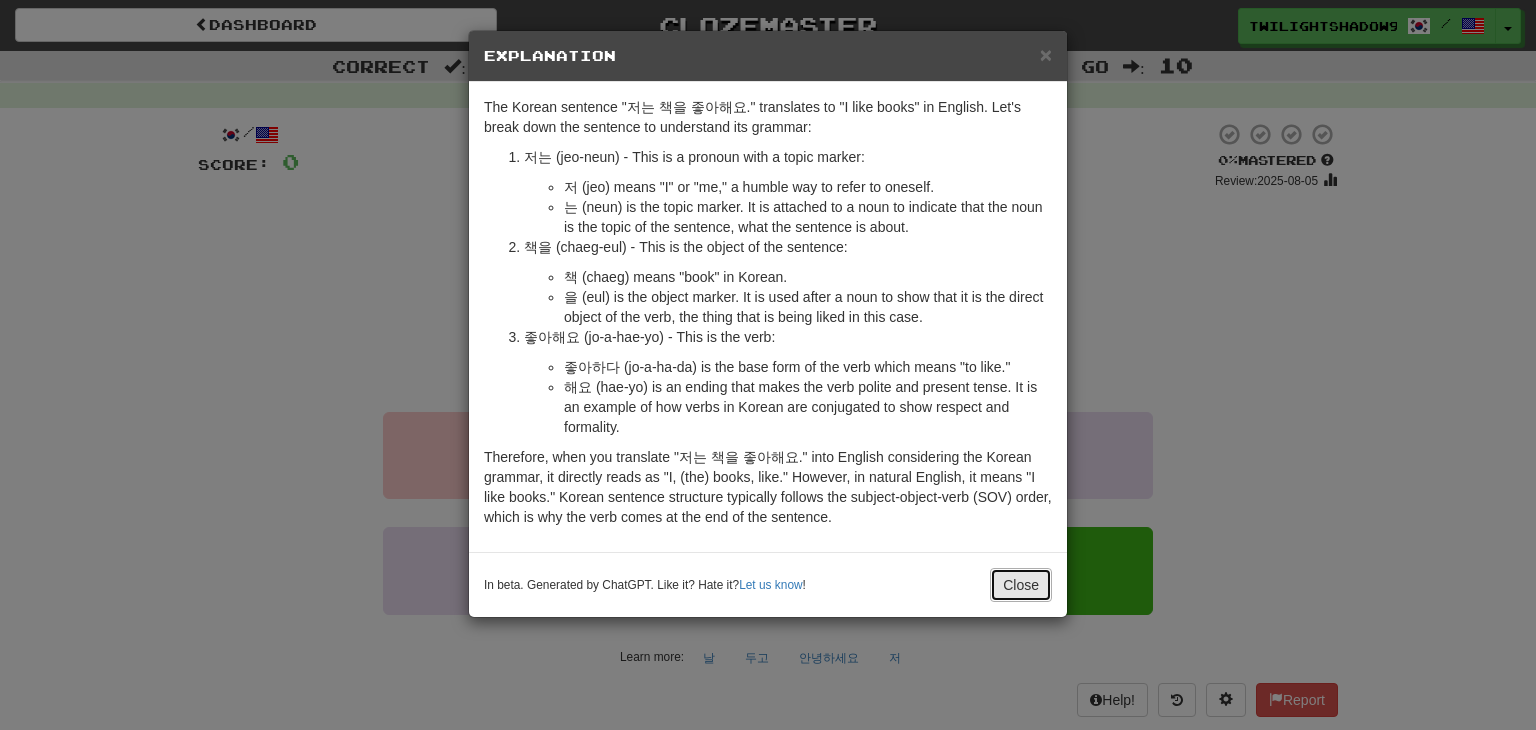 click on "Close" at bounding box center [1021, 585] 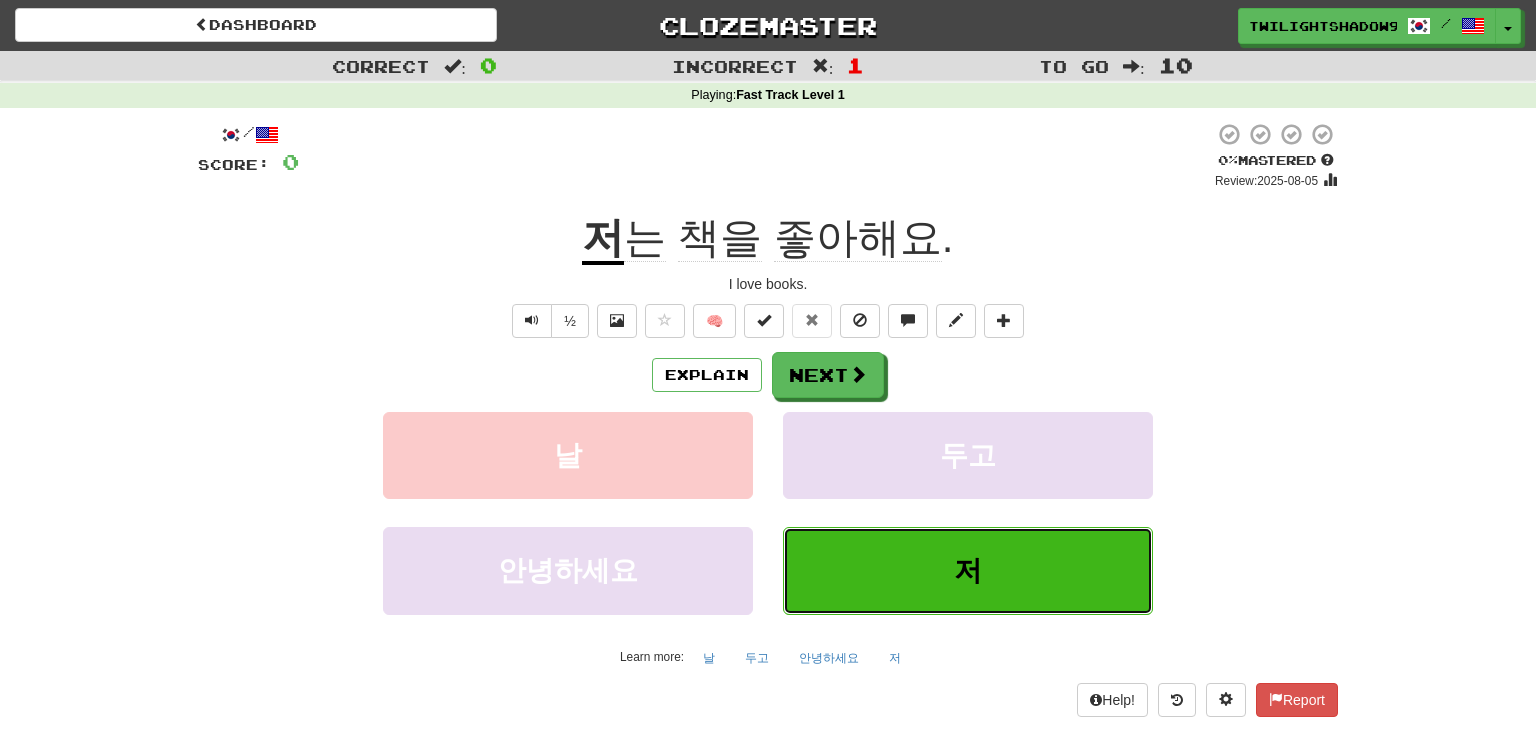 click on "저" at bounding box center [968, 570] 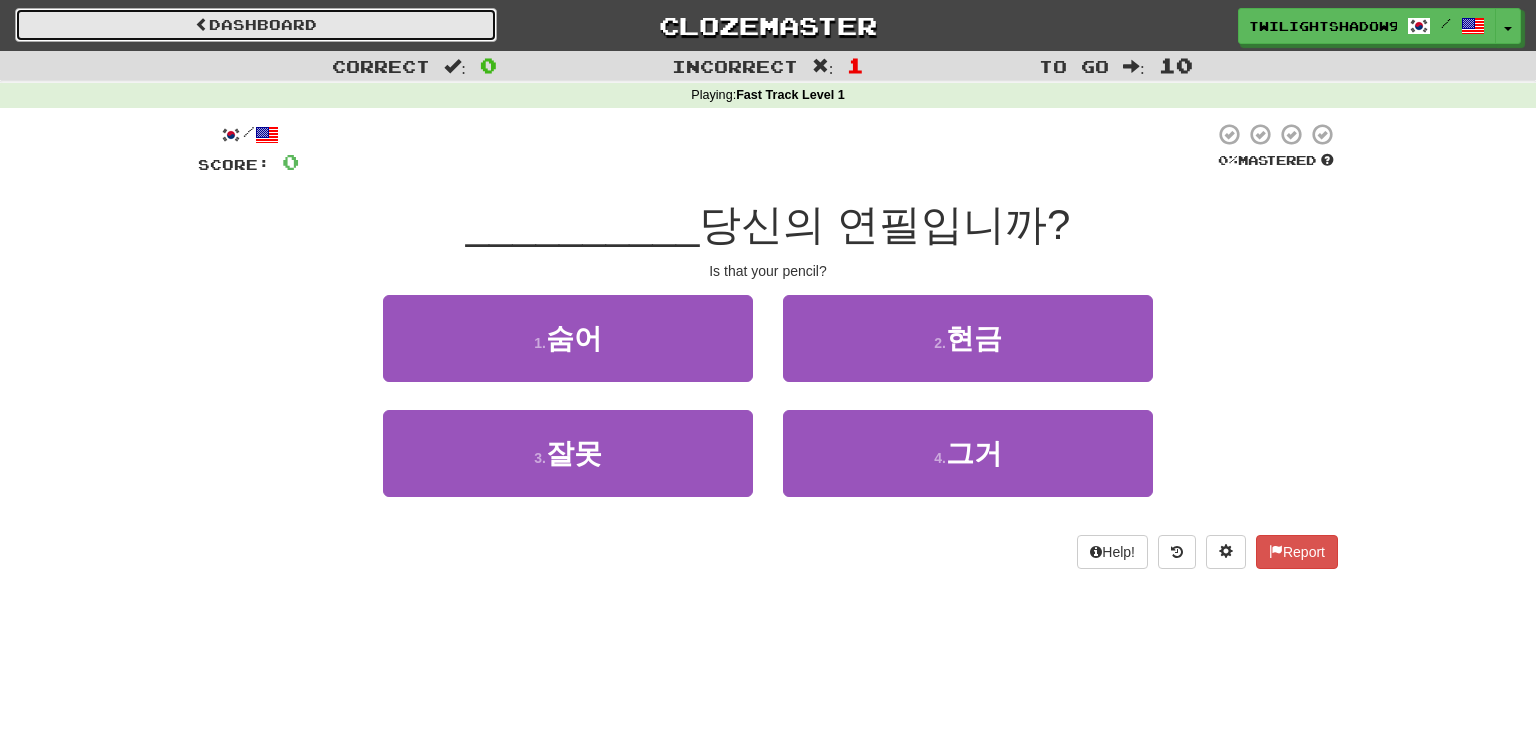 click on "Dashboard" at bounding box center (256, 25) 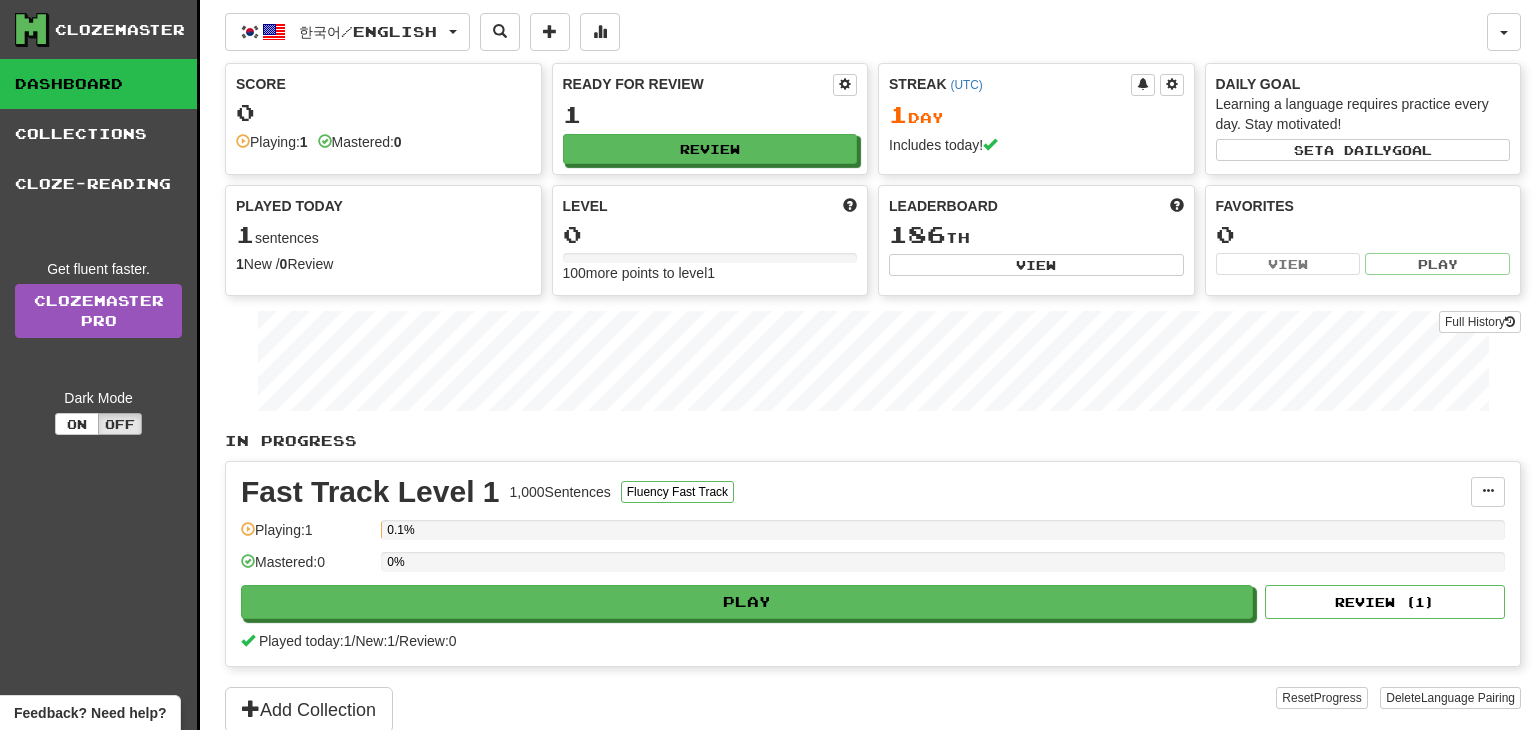 scroll, scrollTop: 0, scrollLeft: 0, axis: both 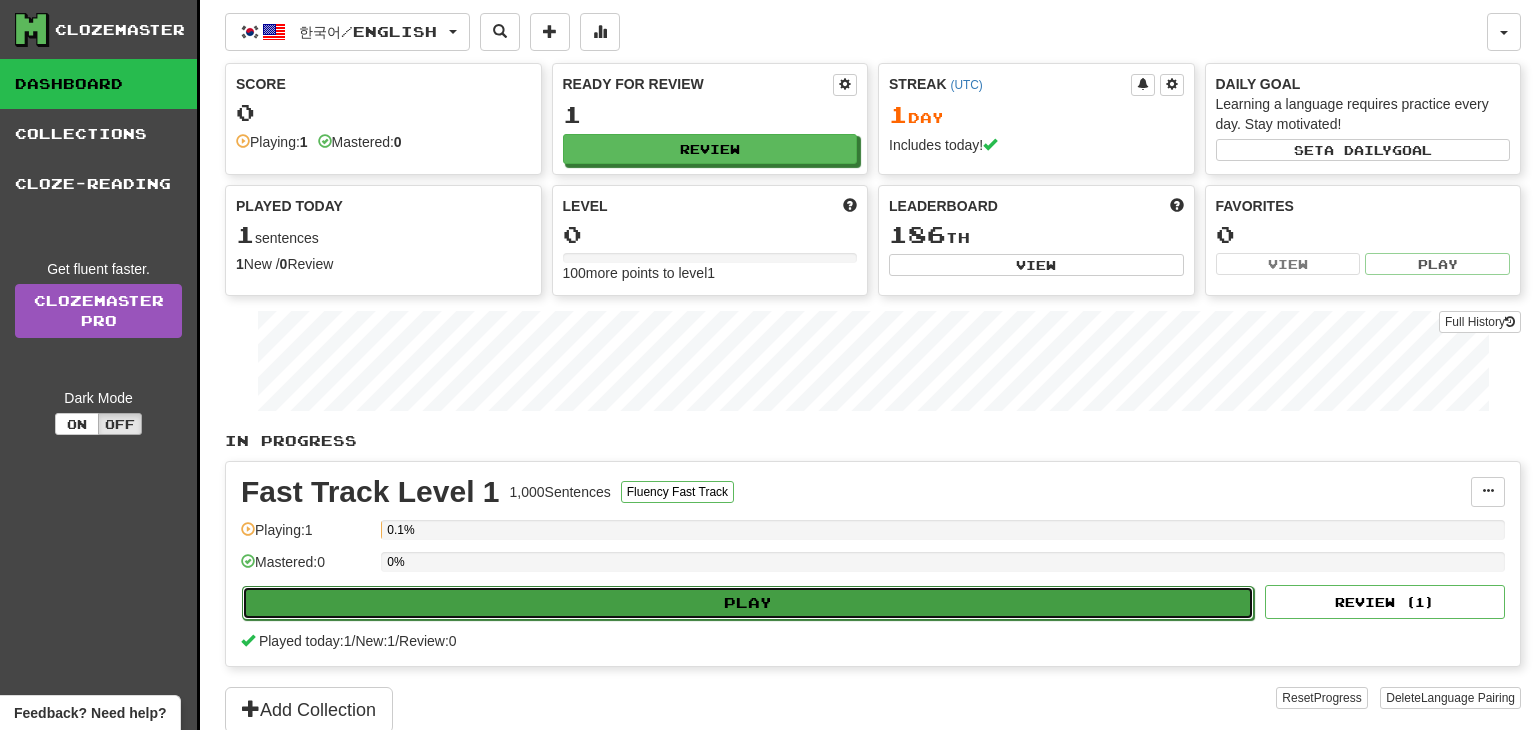 click on "Play" at bounding box center (748, 603) 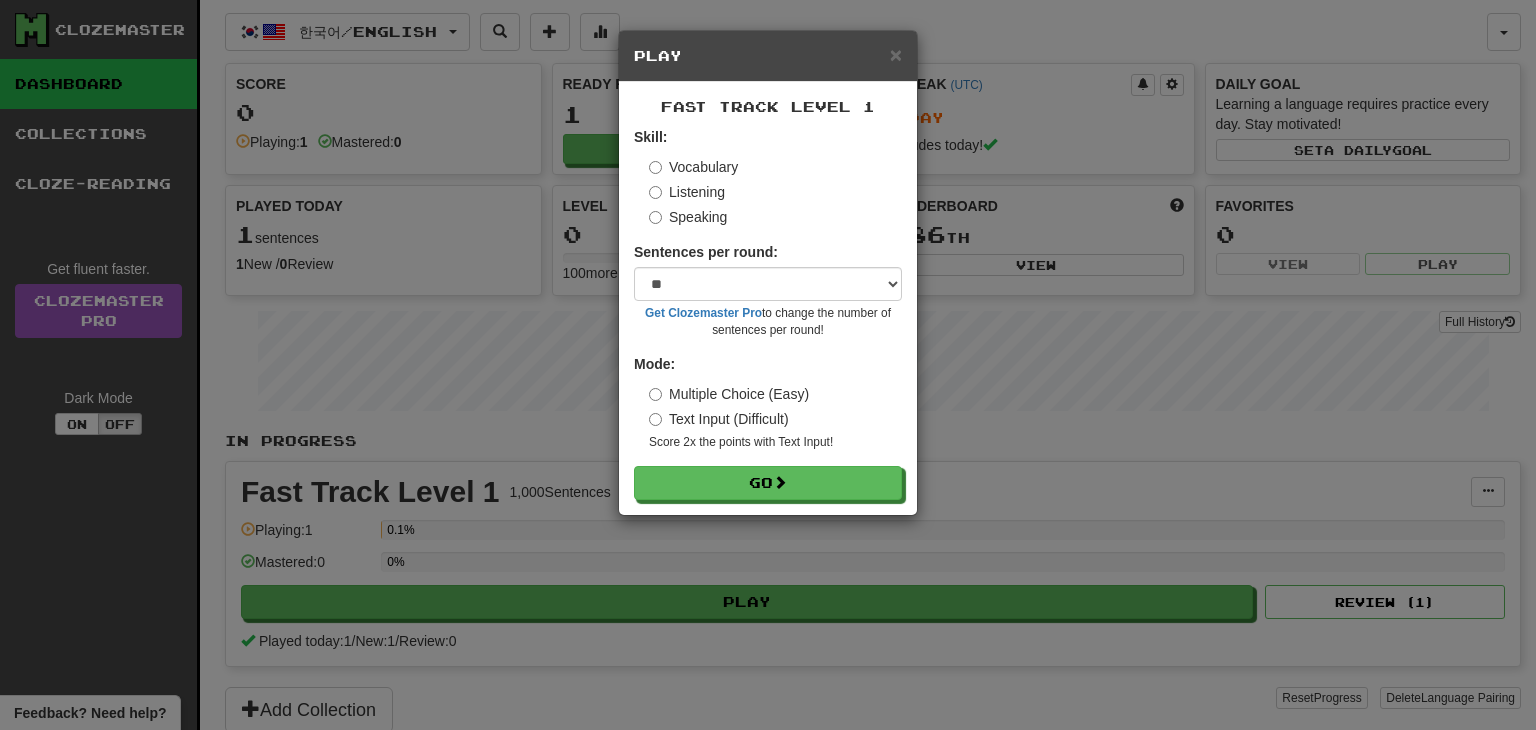 click on "Speaking" at bounding box center [688, 217] 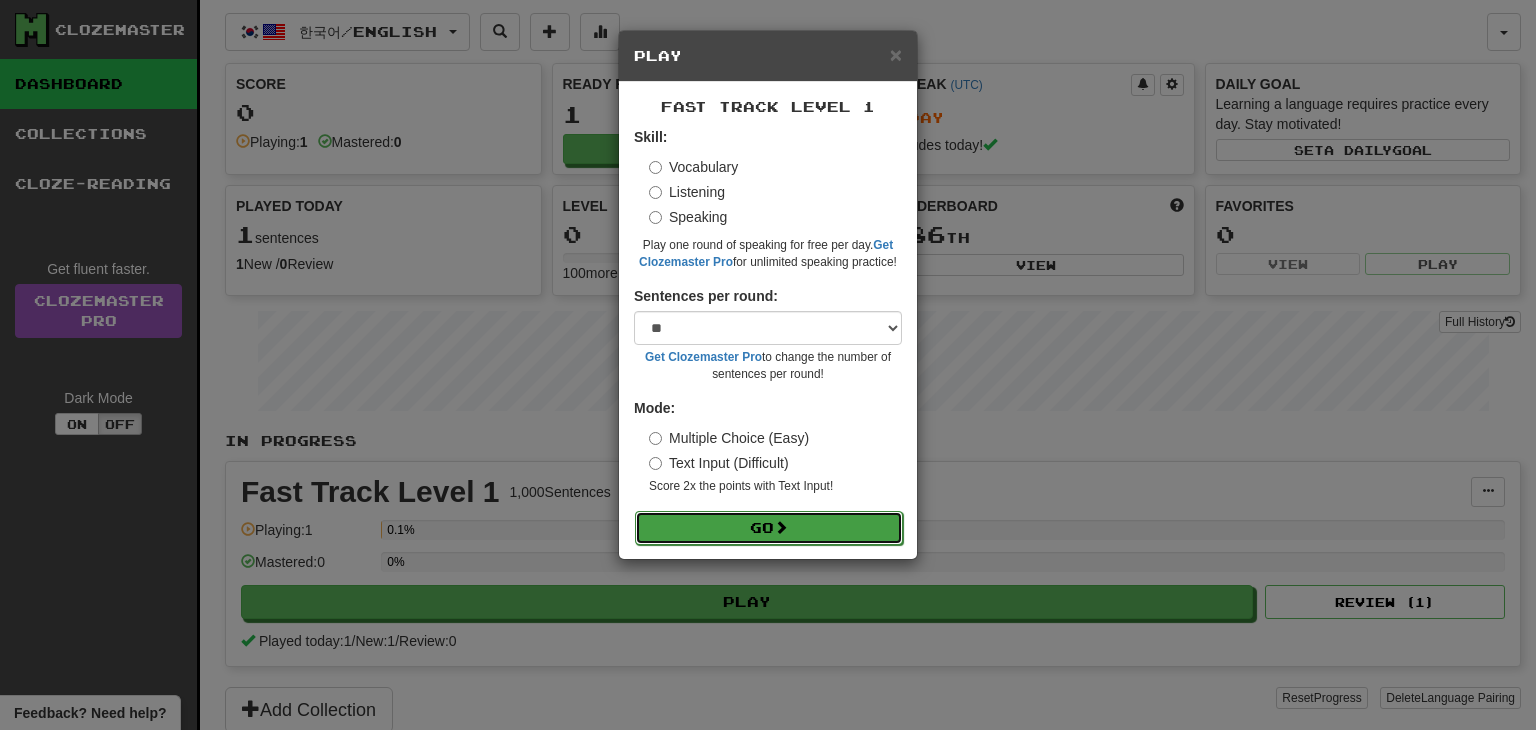click on "Go" at bounding box center [769, 528] 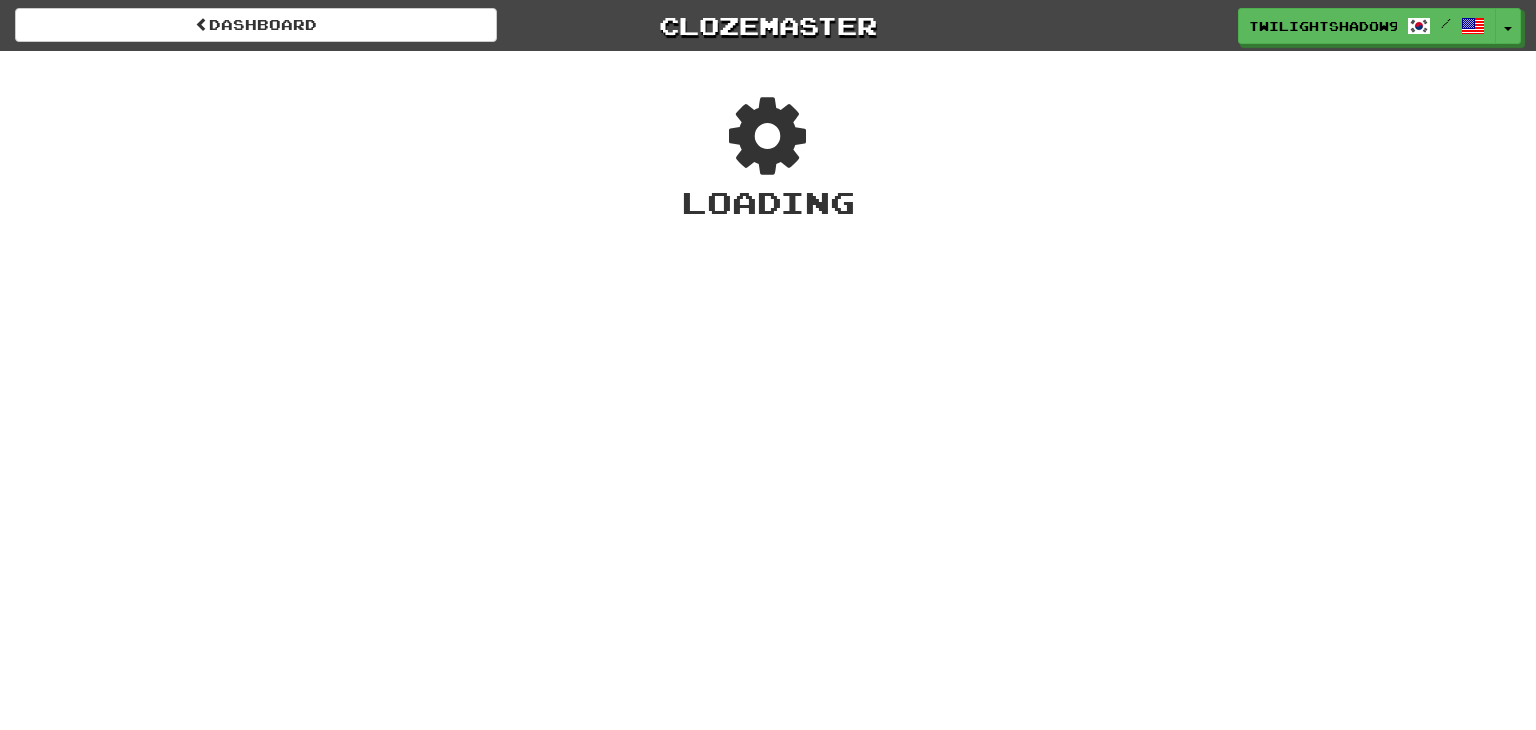 scroll, scrollTop: 0, scrollLeft: 0, axis: both 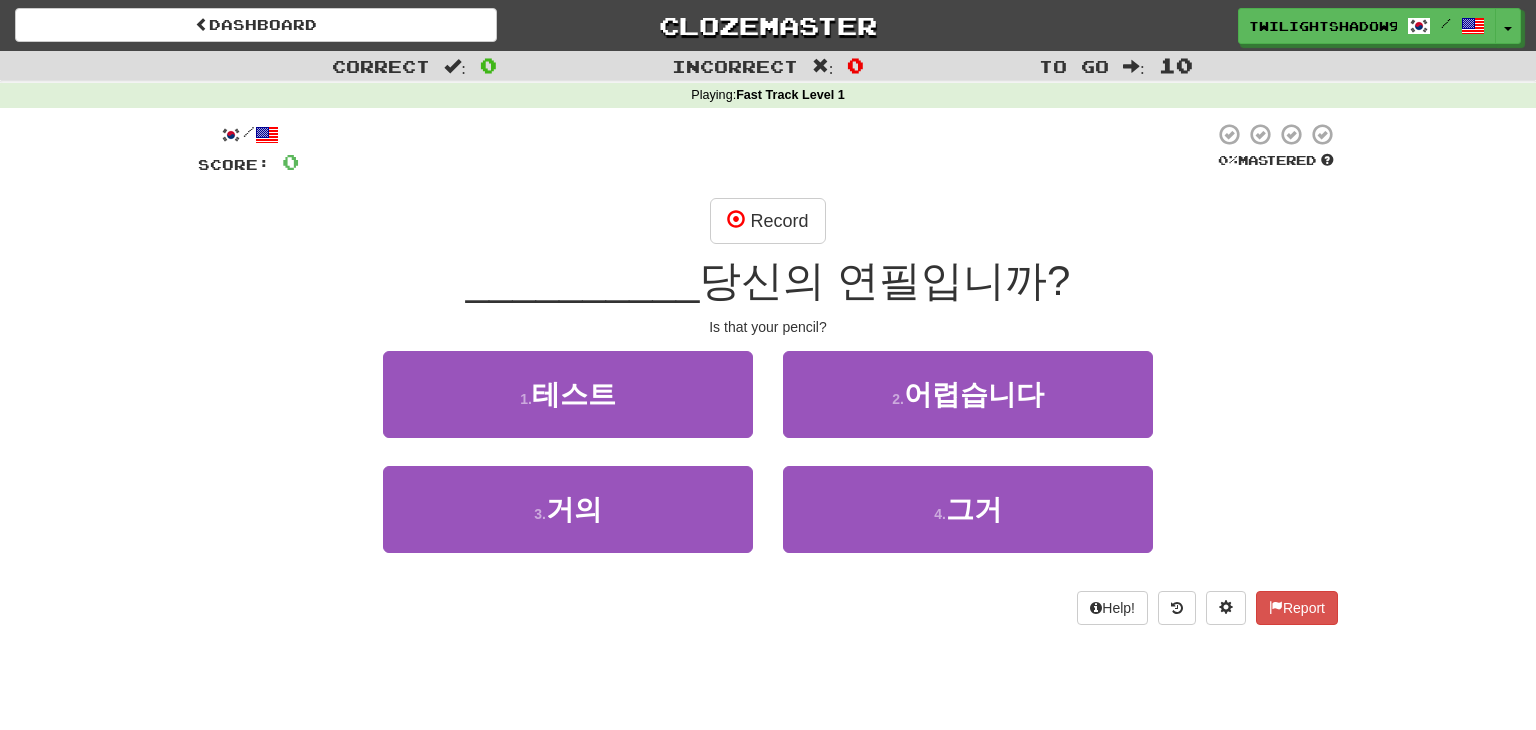 click on "당신의 연필입니까?" at bounding box center (884, 280) 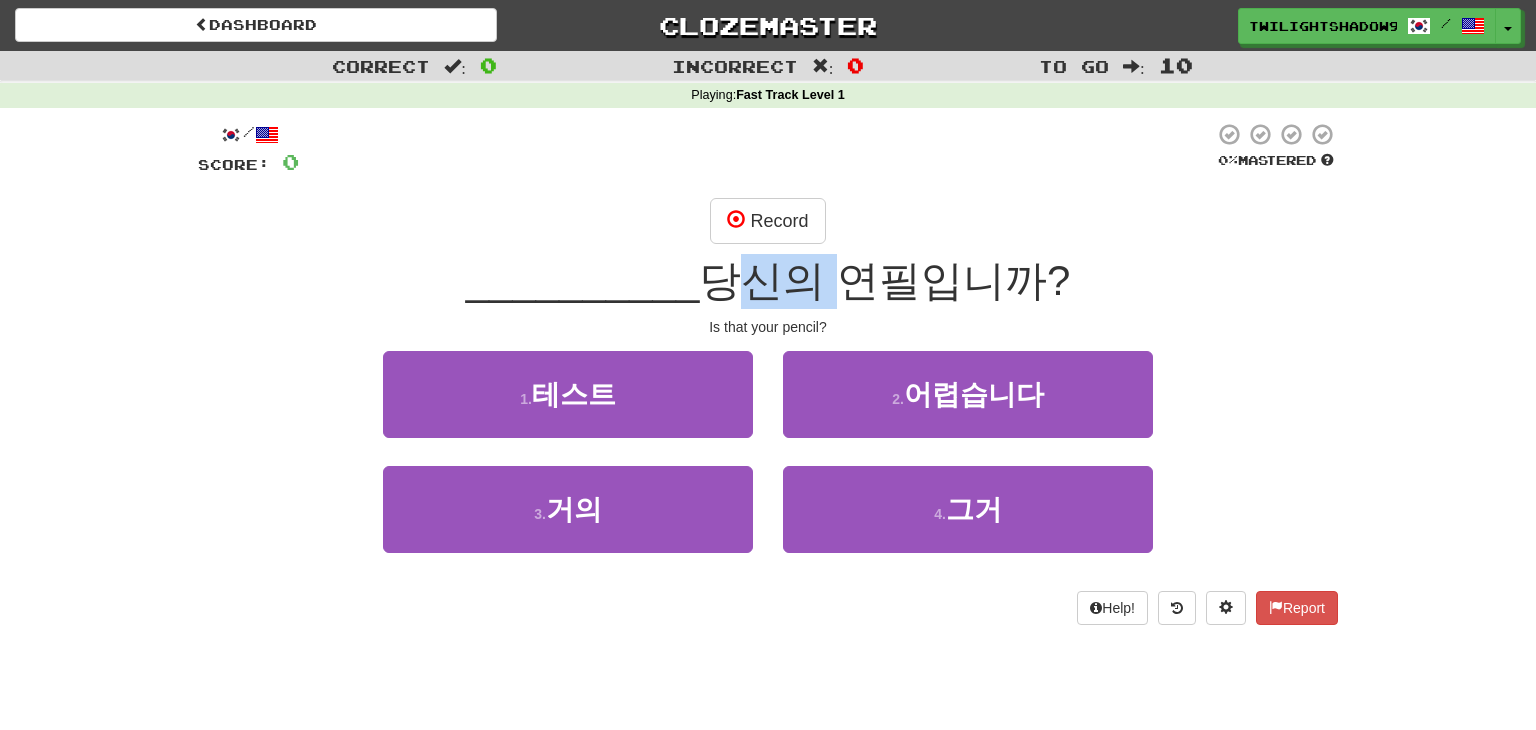 click on "당신의 연필입니까?" at bounding box center (884, 280) 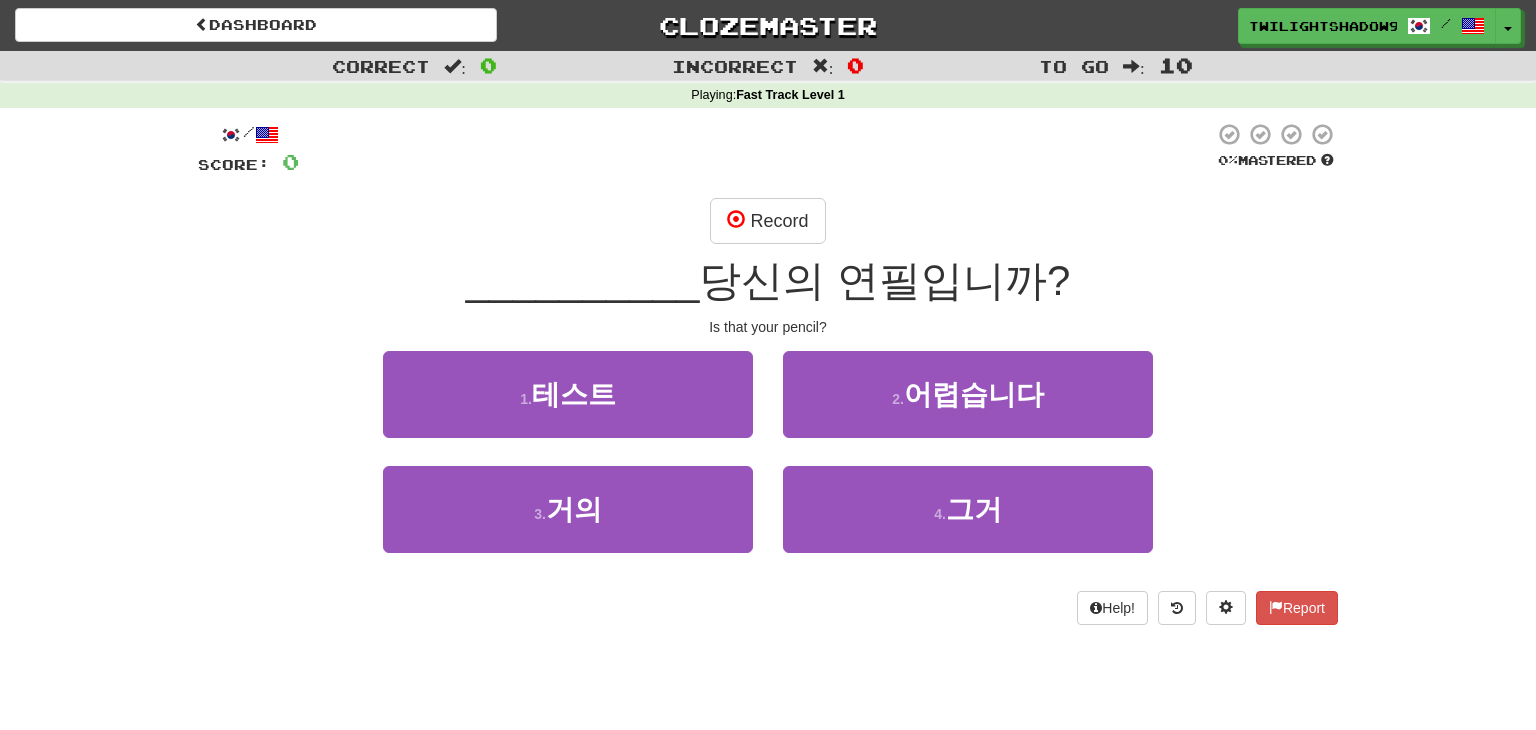 click on "당신의 연필입니까?" at bounding box center (884, 280) 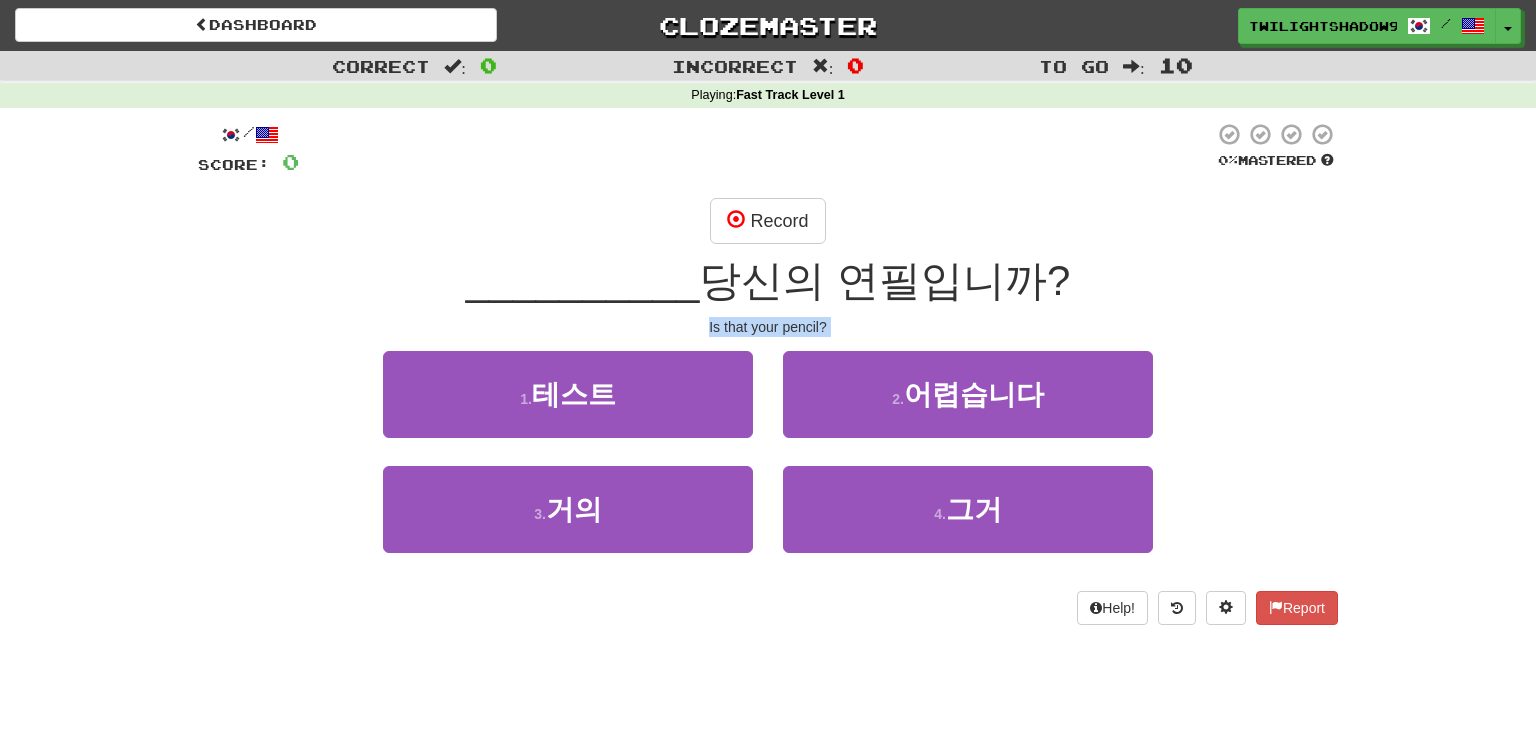 drag, startPoint x: 706, startPoint y: 320, endPoint x: 836, endPoint y: 329, distance: 130.31117 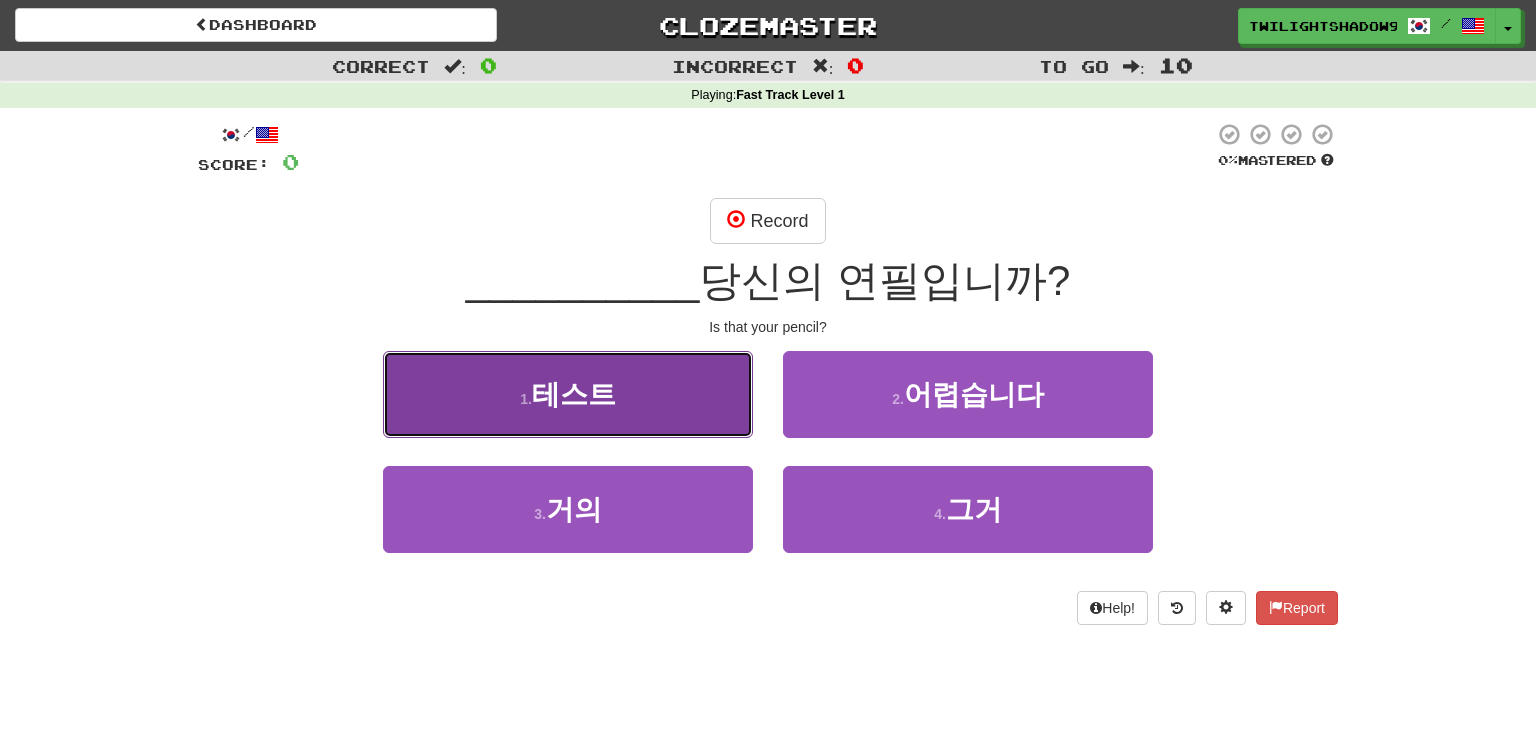 click on "1 .  테스트" at bounding box center (568, 394) 